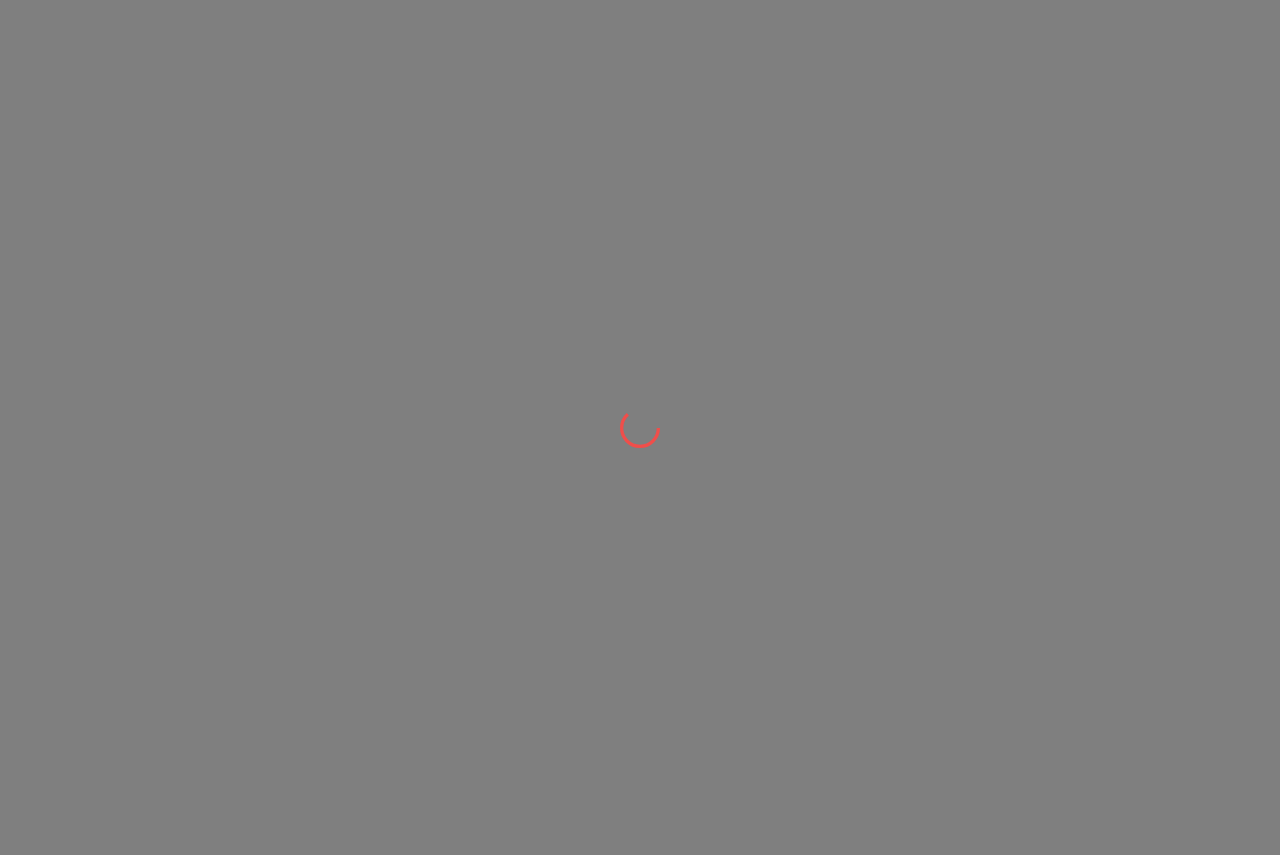 scroll, scrollTop: 0, scrollLeft: 0, axis: both 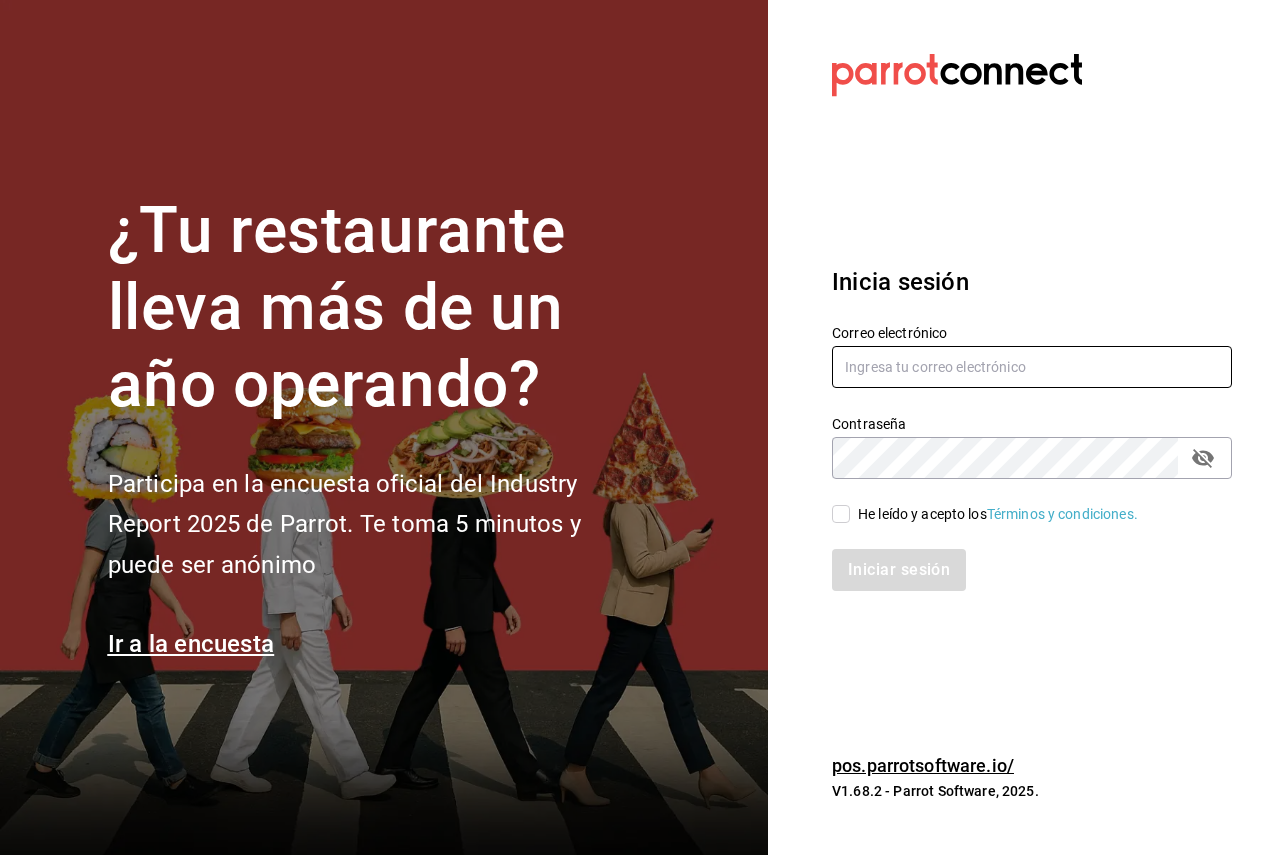 click at bounding box center (1032, 367) 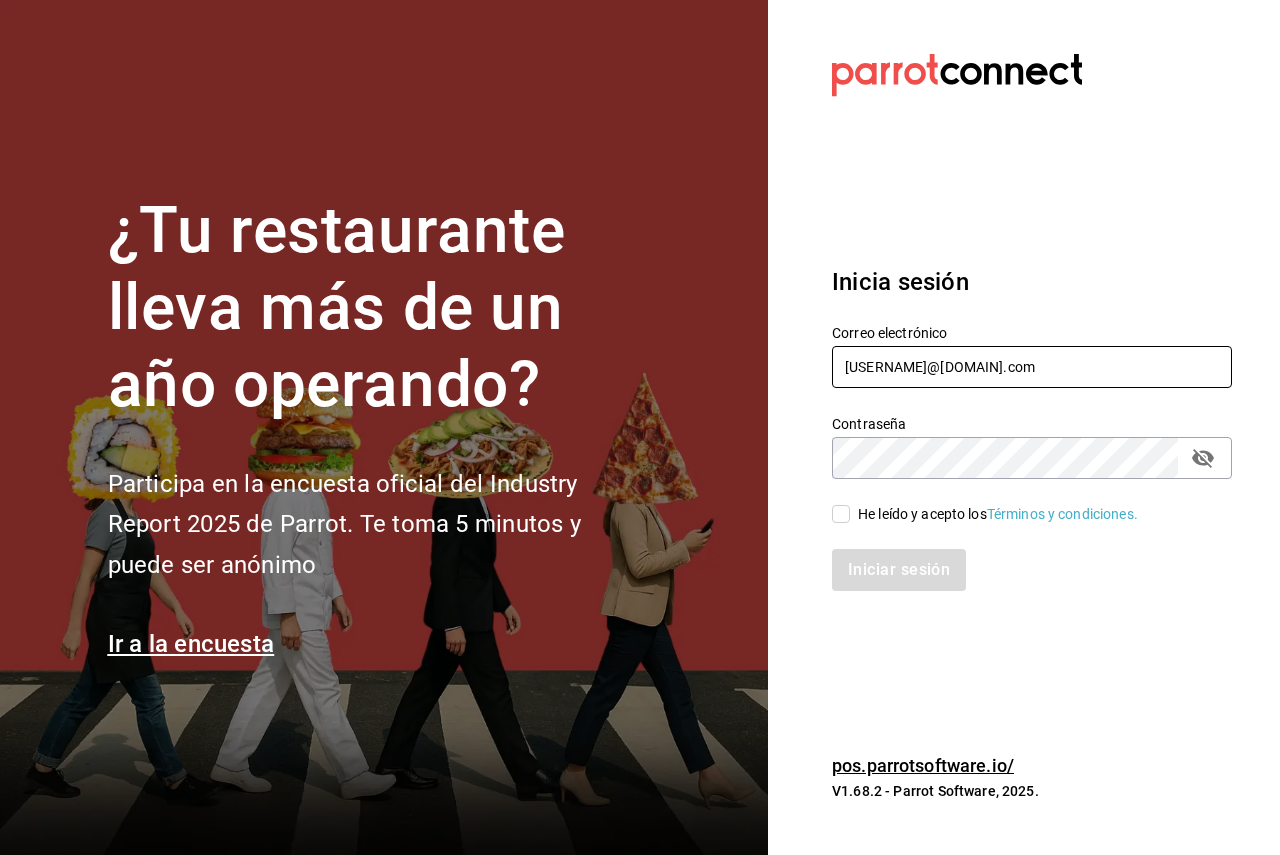type on "[USERNAME]@[DOMAIN].com" 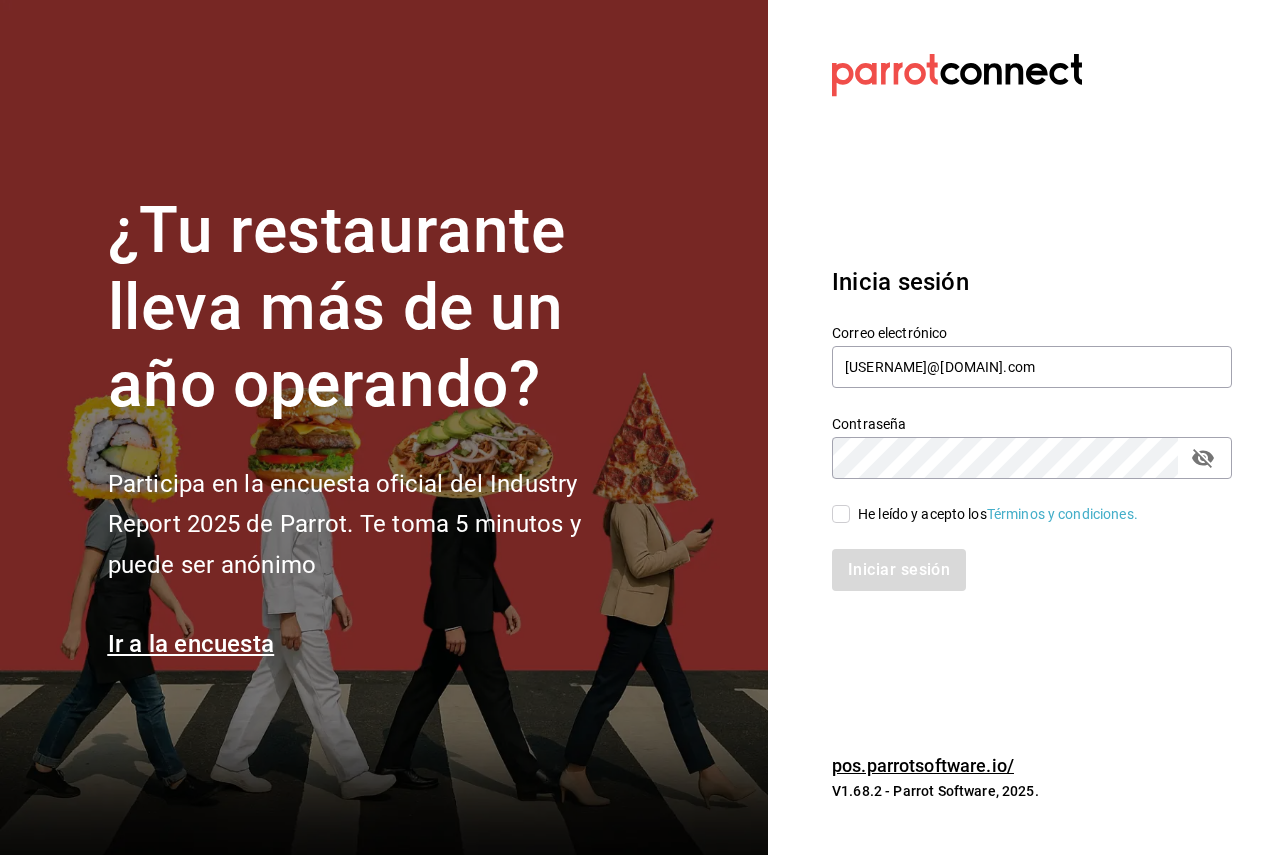 click on "He leído y acepto los  Términos y condiciones." at bounding box center [1020, 502] 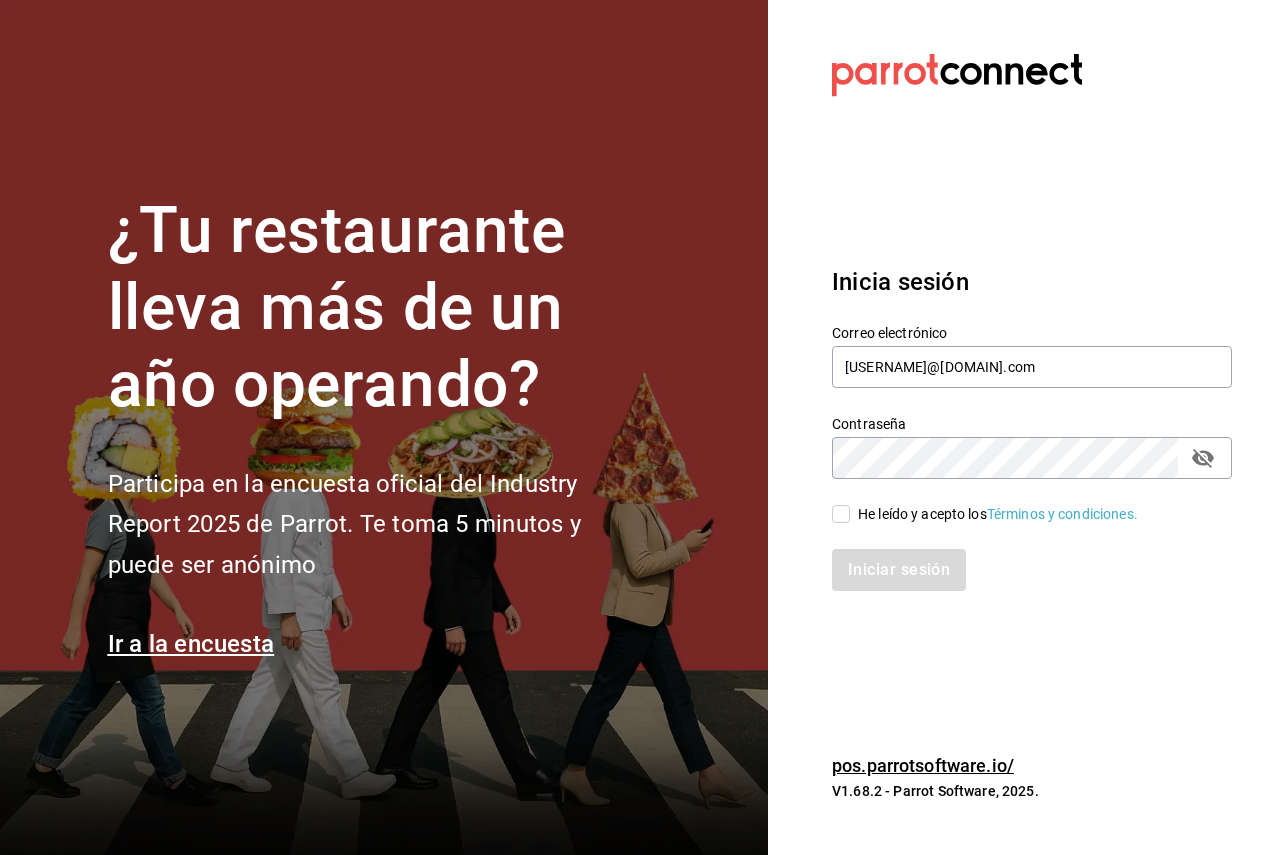 click on "He leído y acepto los  Términos y condiciones." at bounding box center [994, 514] 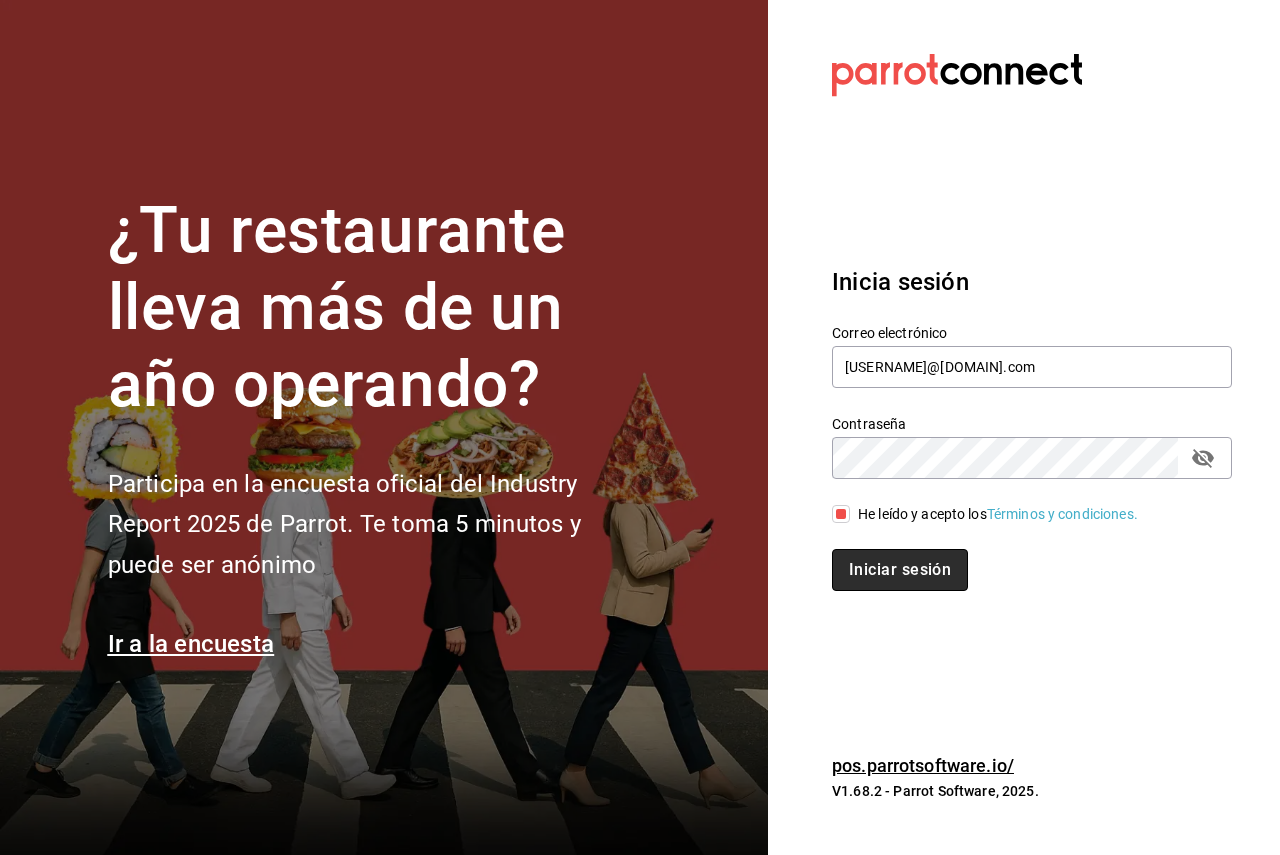 click on "Iniciar sesión" at bounding box center (900, 570) 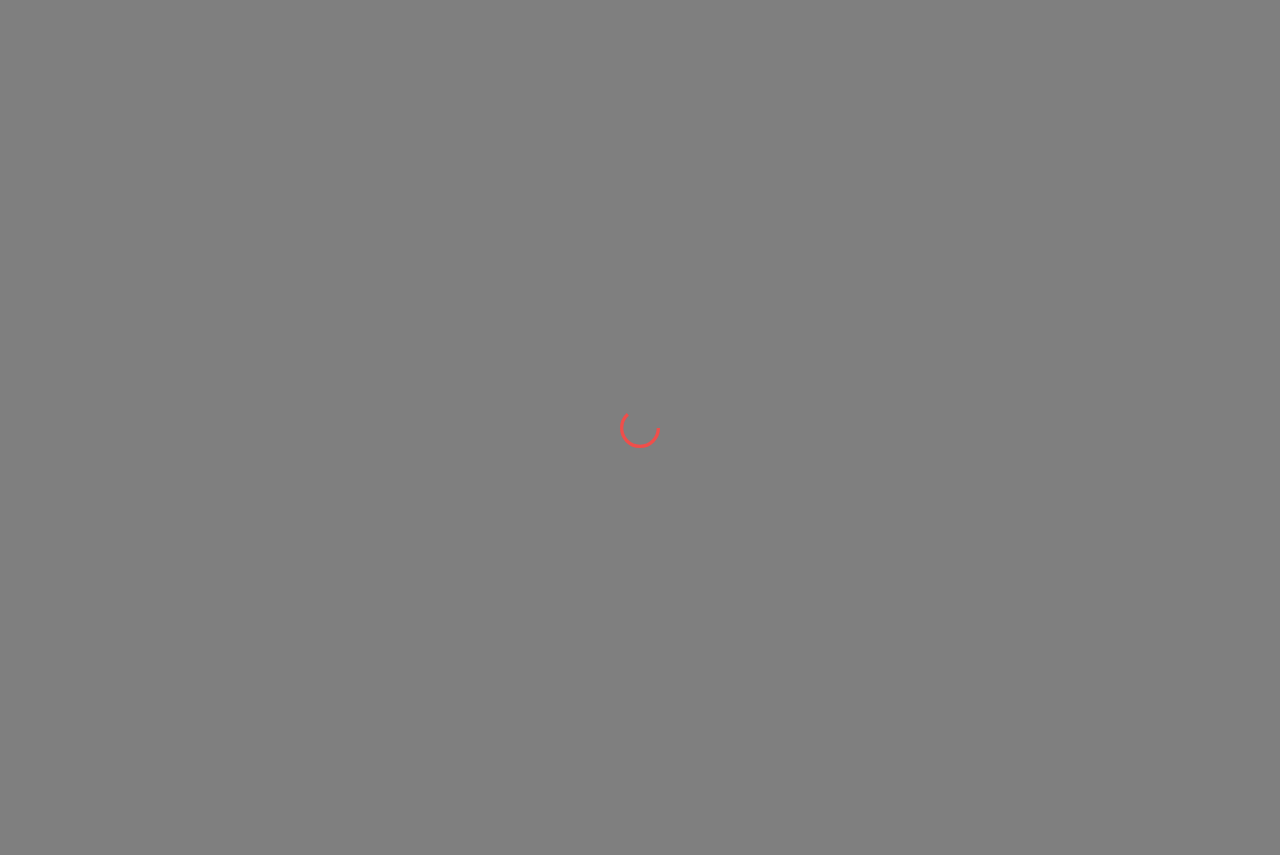 scroll, scrollTop: 0, scrollLeft: 0, axis: both 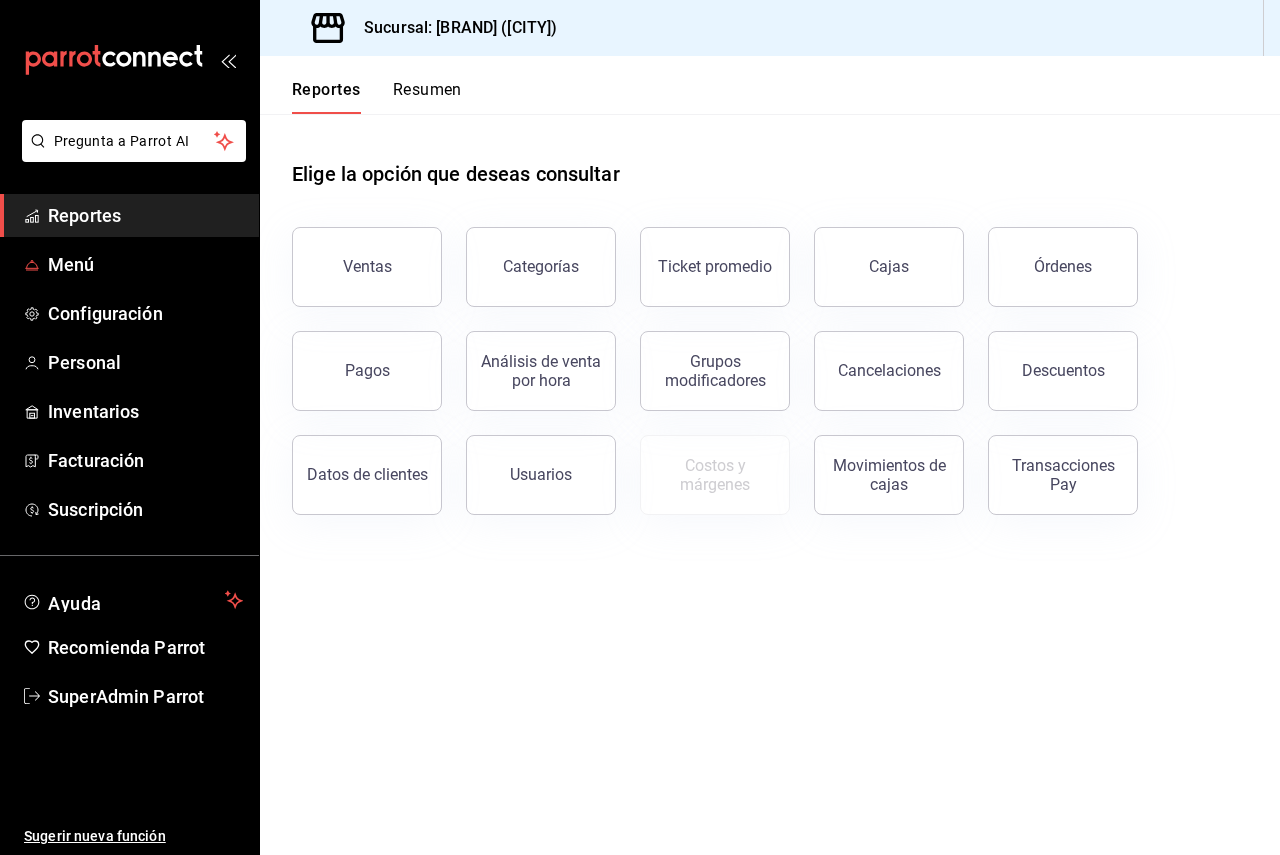 click on "Reportes   Menú   Configuración   Personal   Inventarios   Facturación   Suscripción" at bounding box center [129, 362] 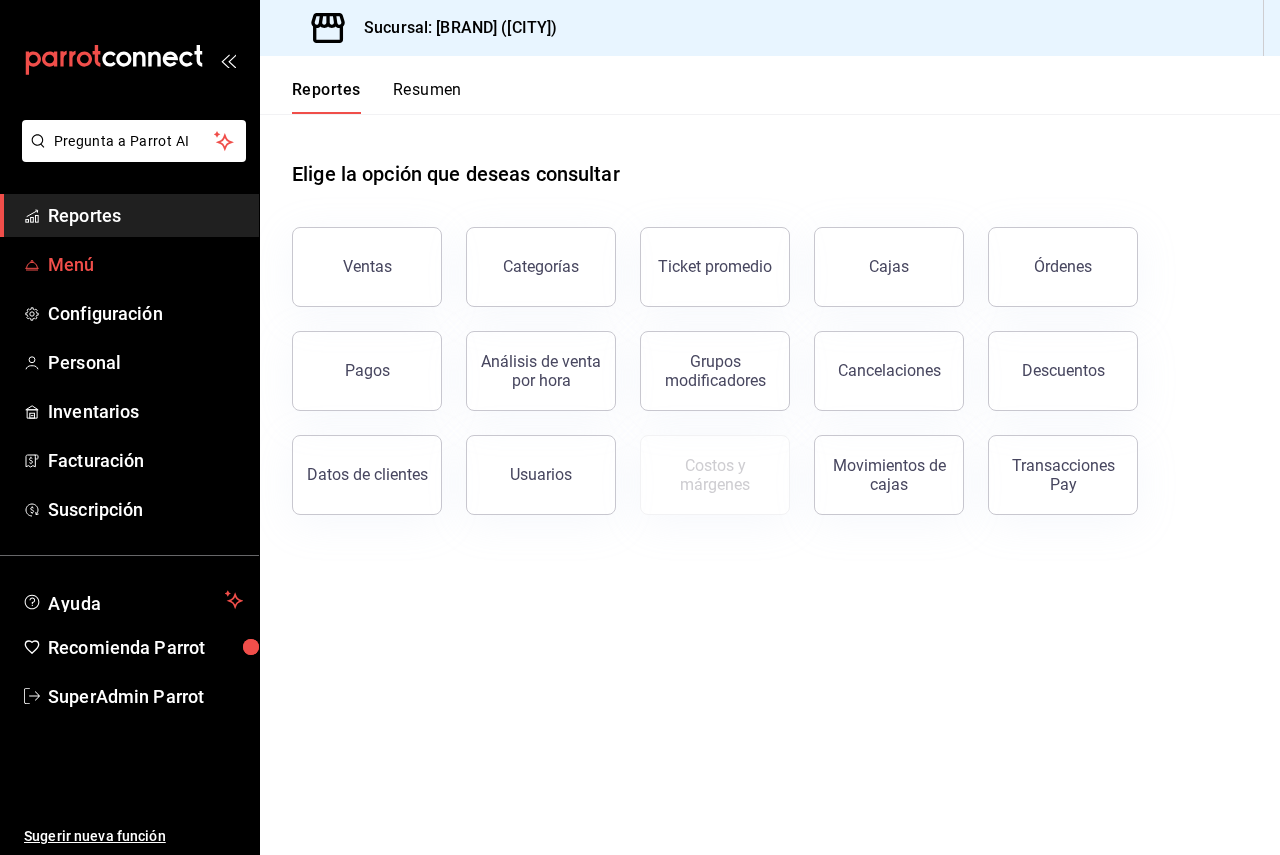 click on "Menú" at bounding box center (145, 264) 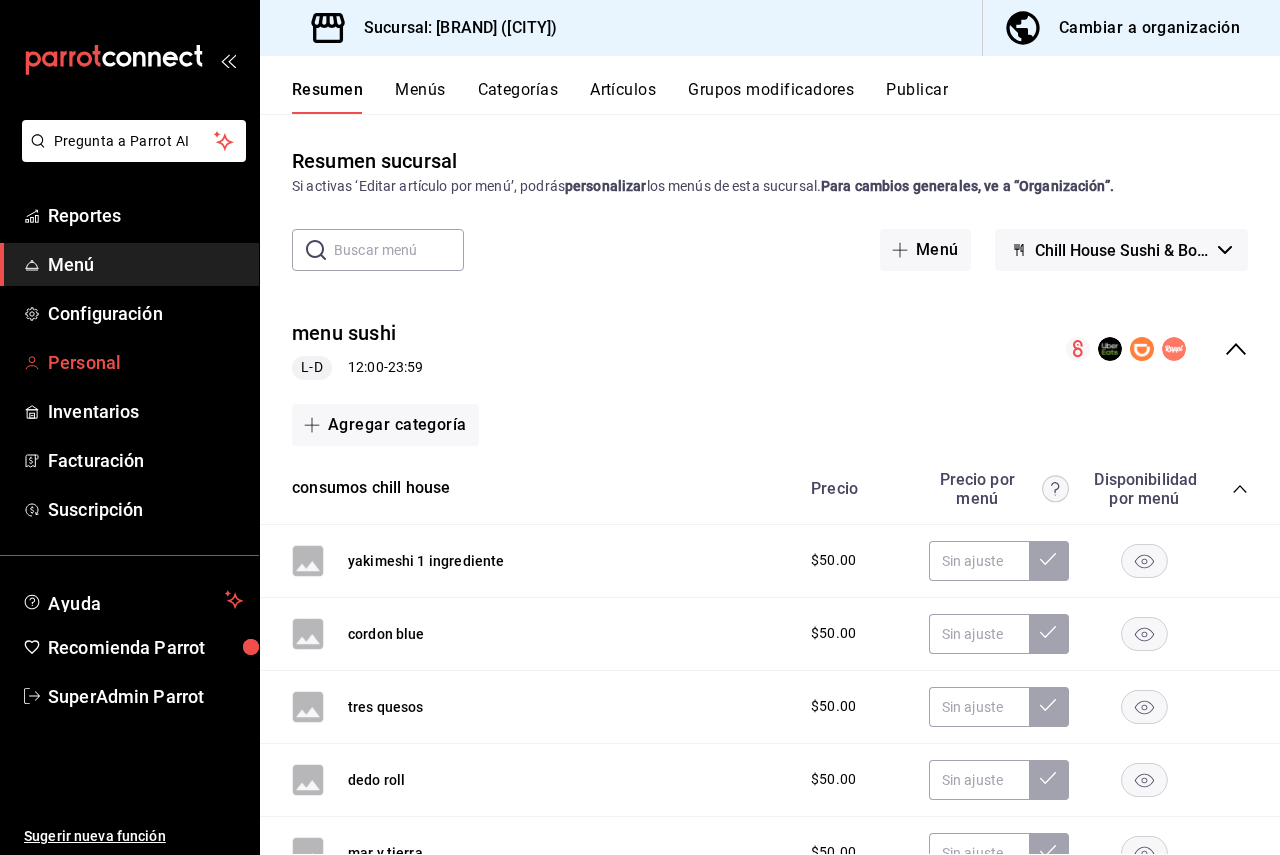 click on "Personal" at bounding box center (145, 362) 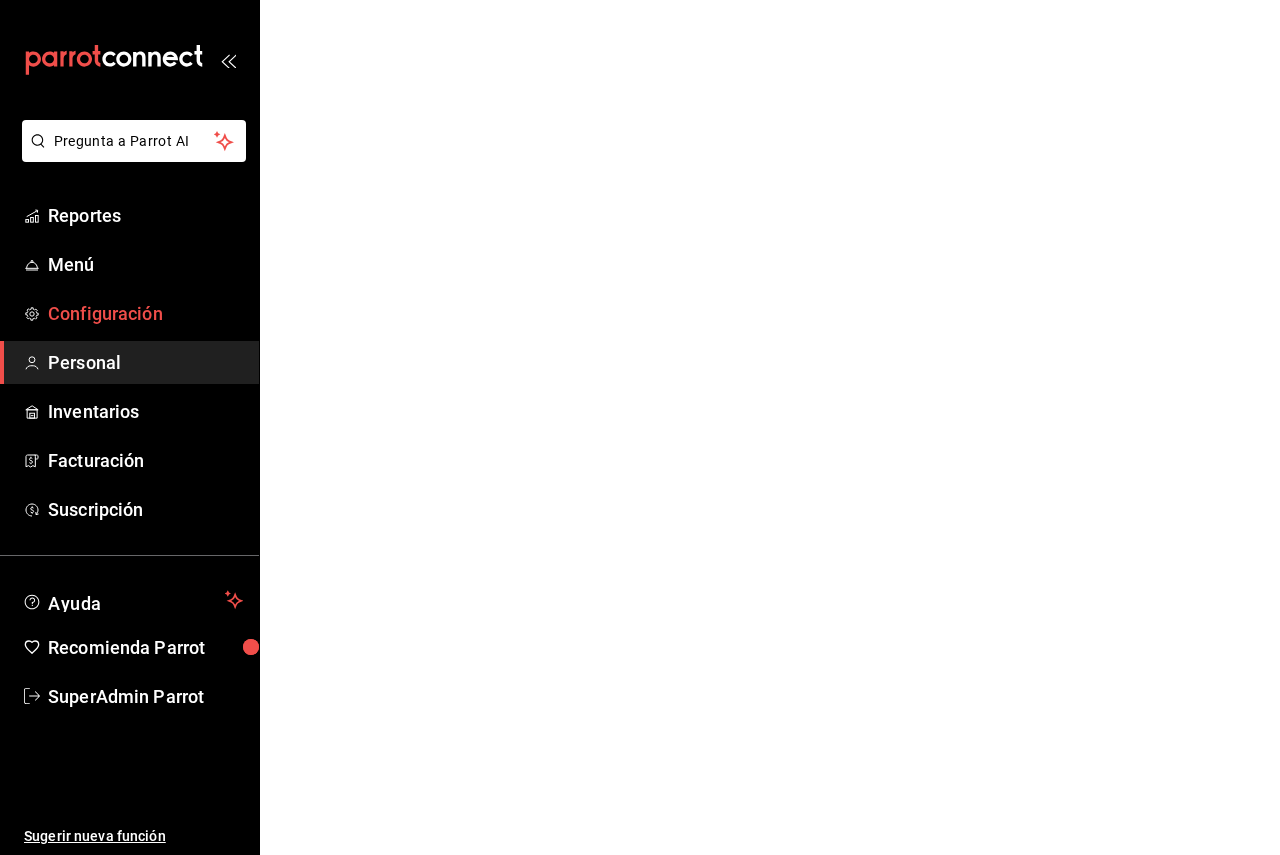 click on "Configuración" at bounding box center (145, 313) 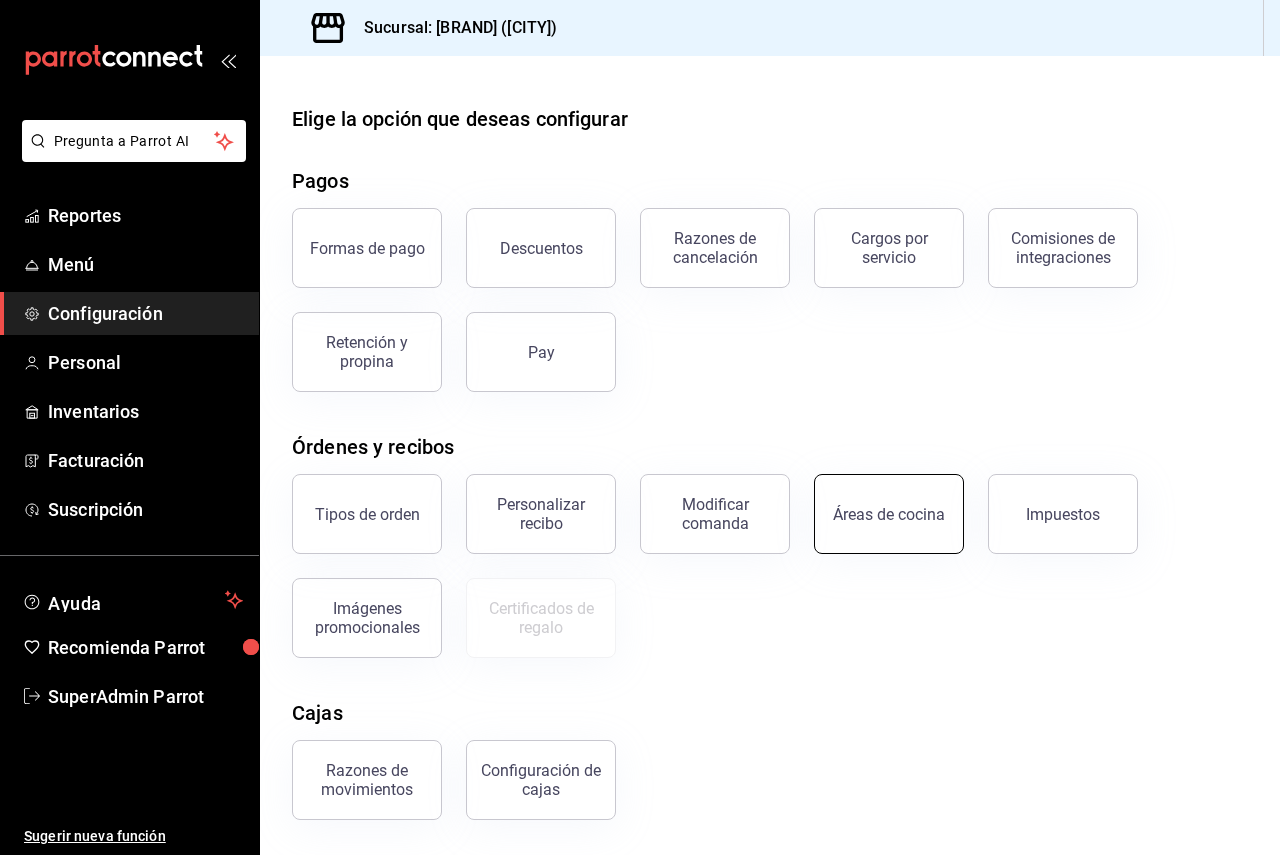 click on "Áreas de cocina" at bounding box center (889, 514) 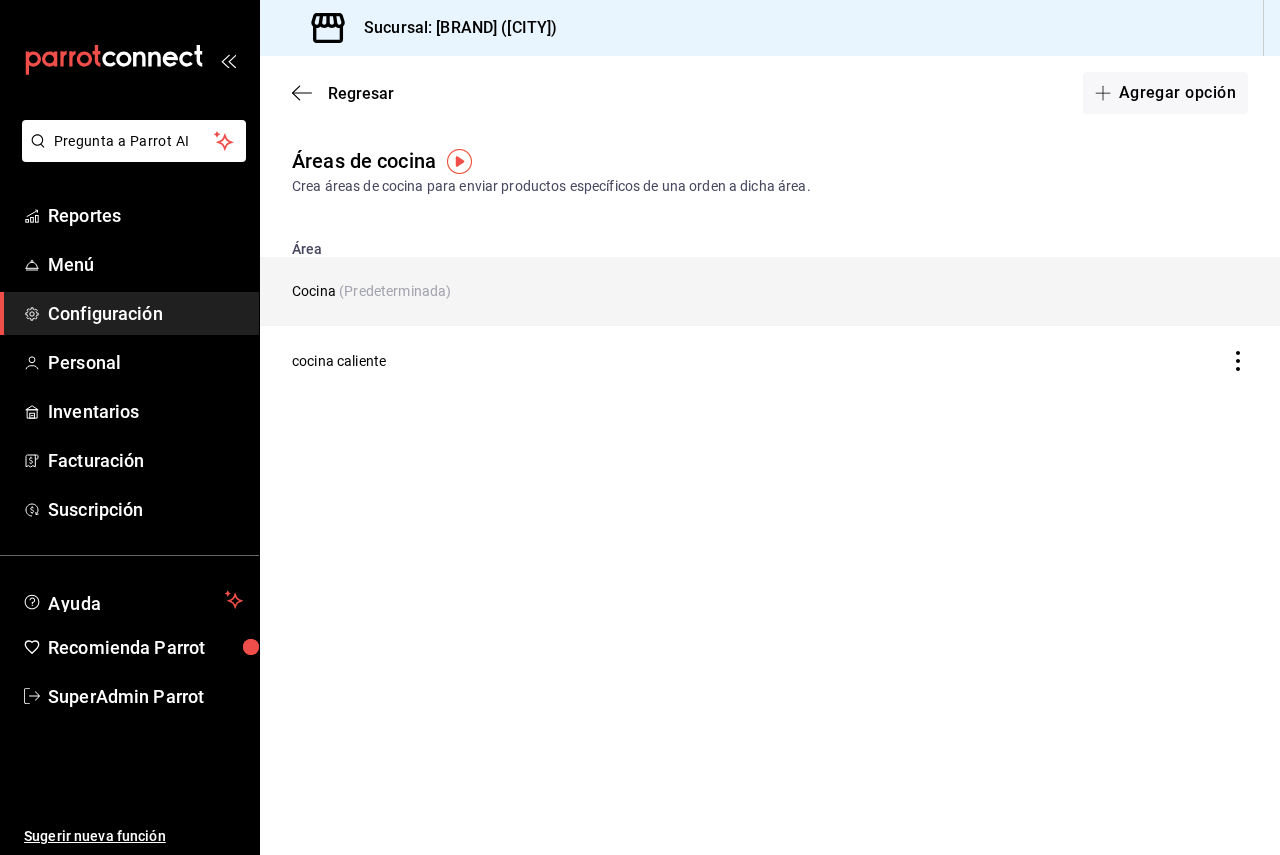 click on "Cocina   (Predeterminada)" at bounding box center (637, 291) 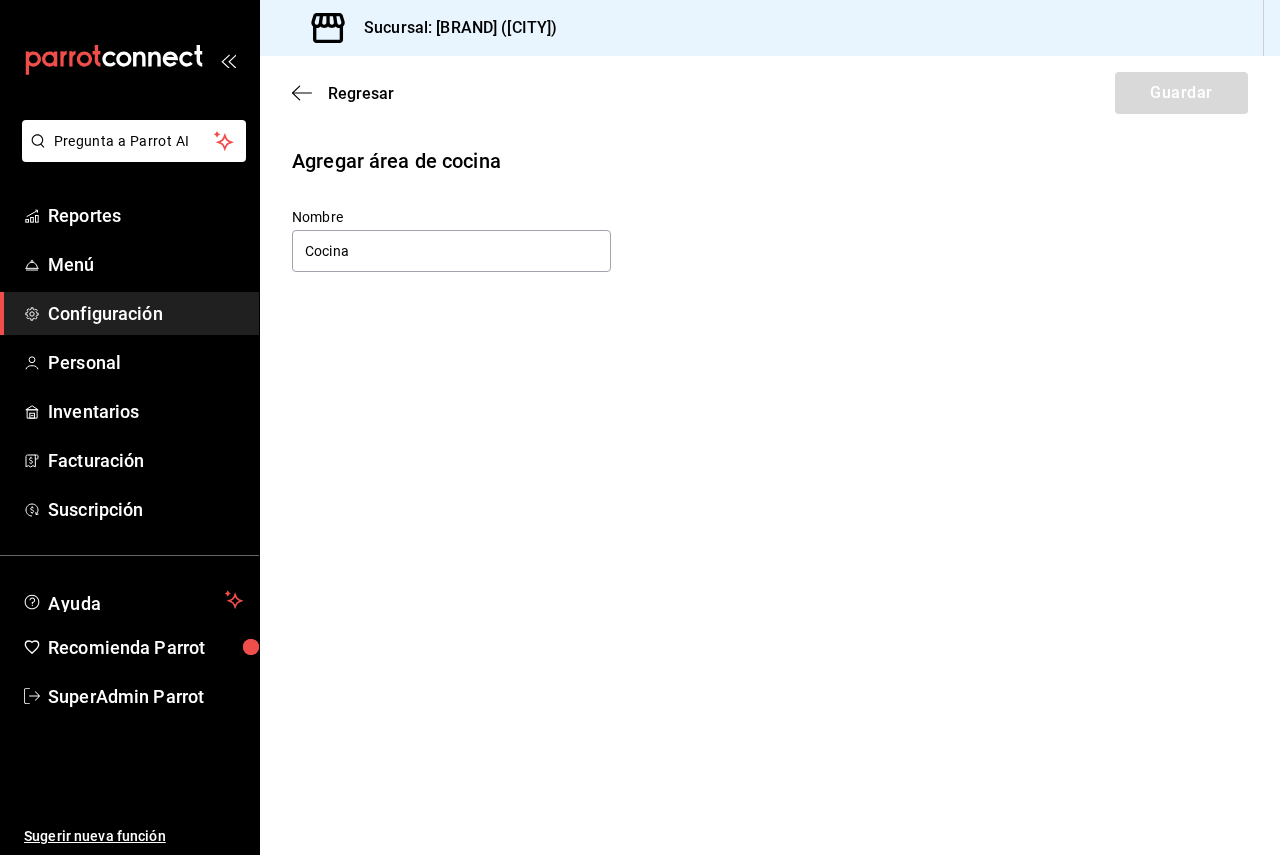 click on "[NAME]" at bounding box center [770, 241] 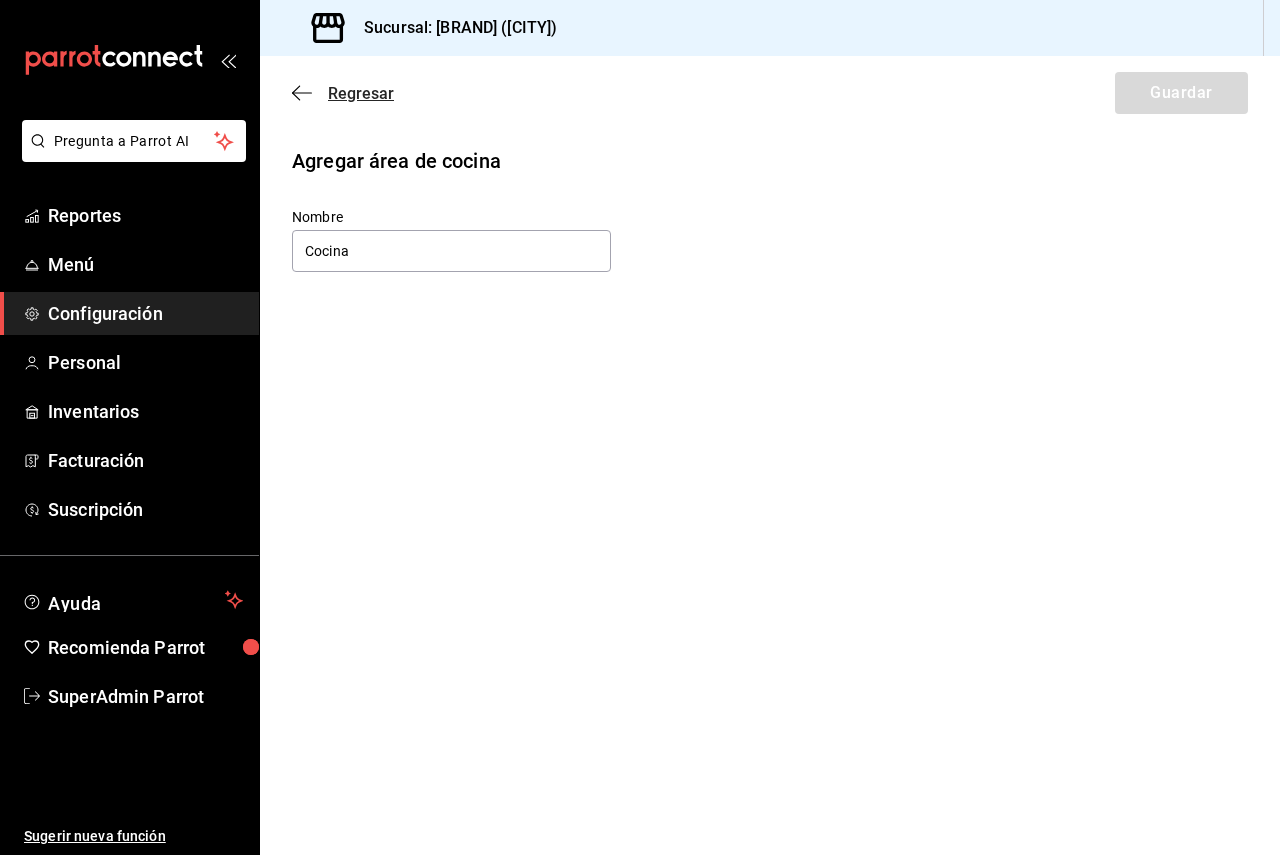 click 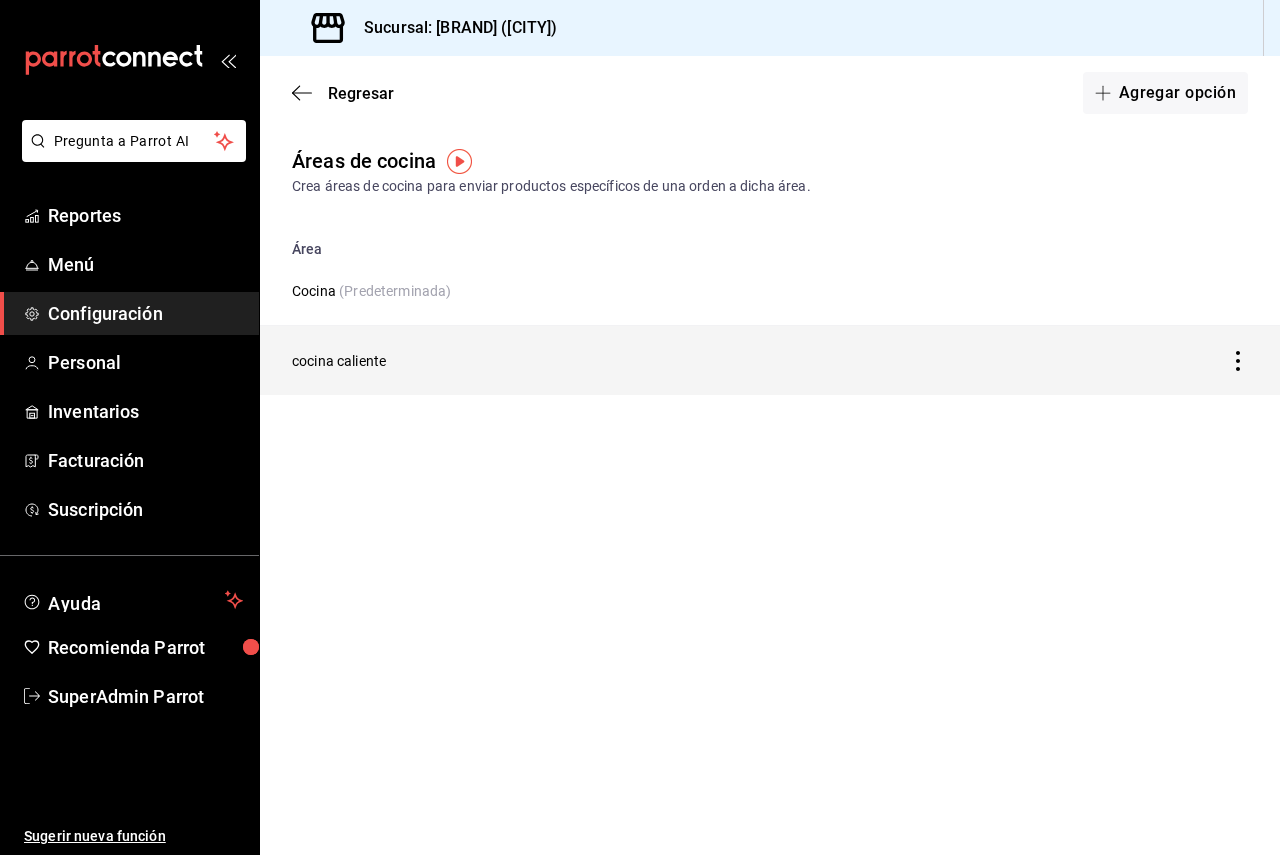 click at bounding box center [1147, 361] 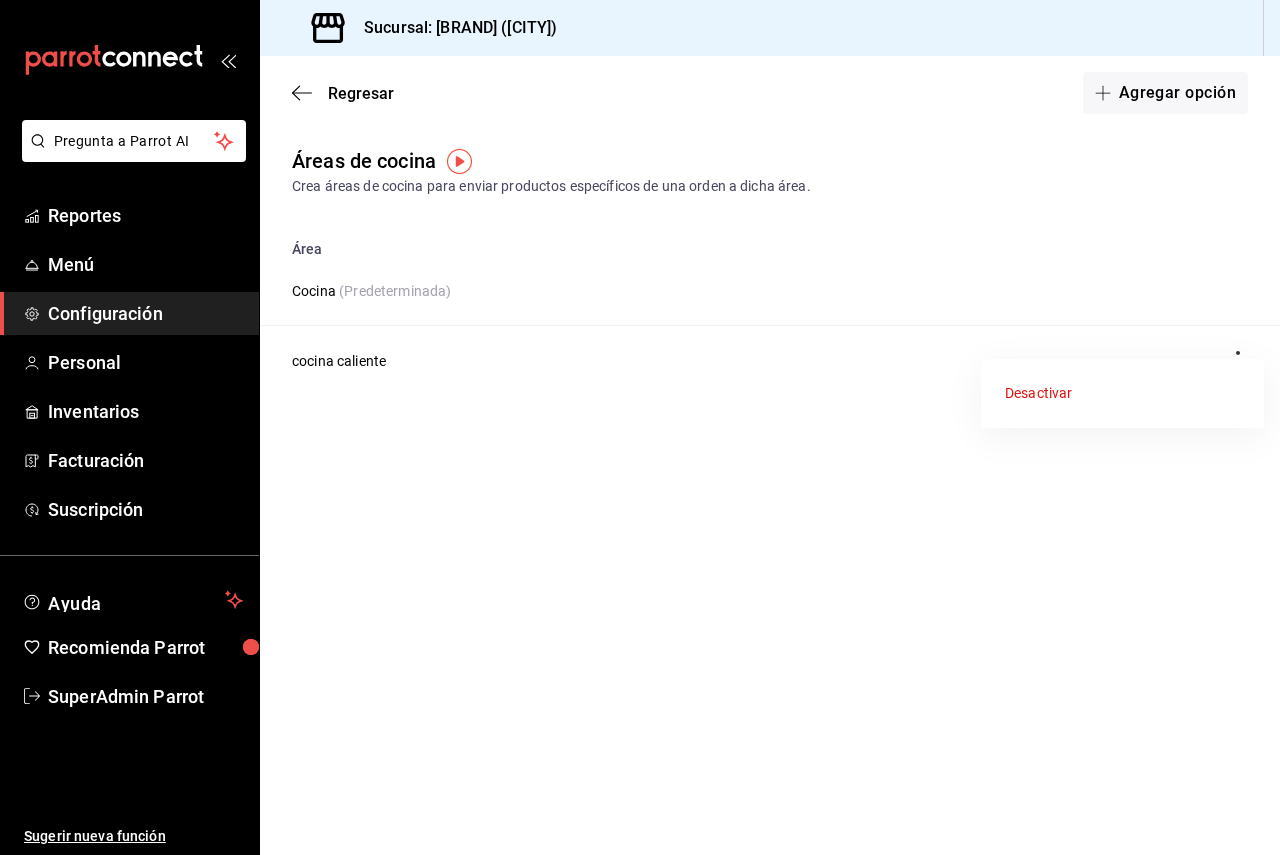 click at bounding box center [640, 427] 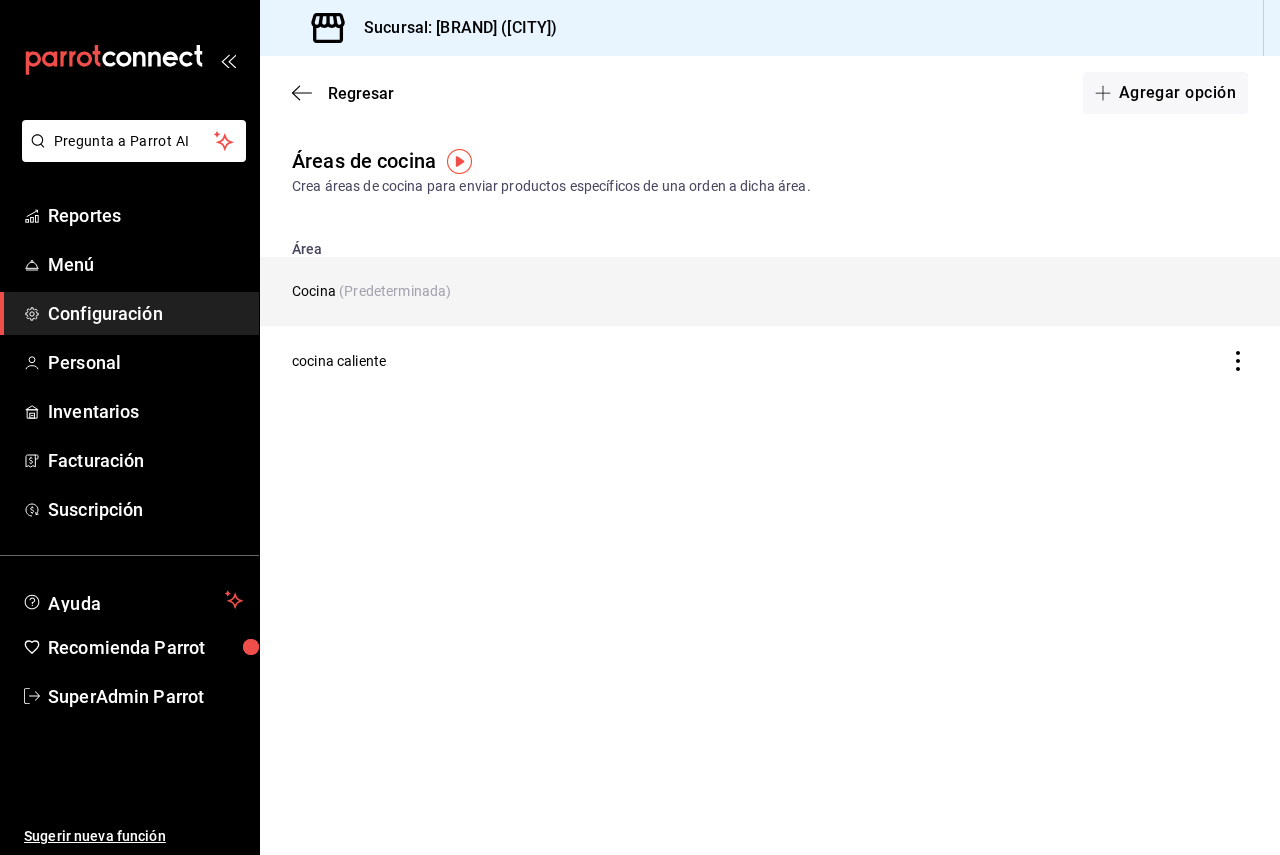 click on "Cocina   (Predeterminada)" at bounding box center [637, 291] 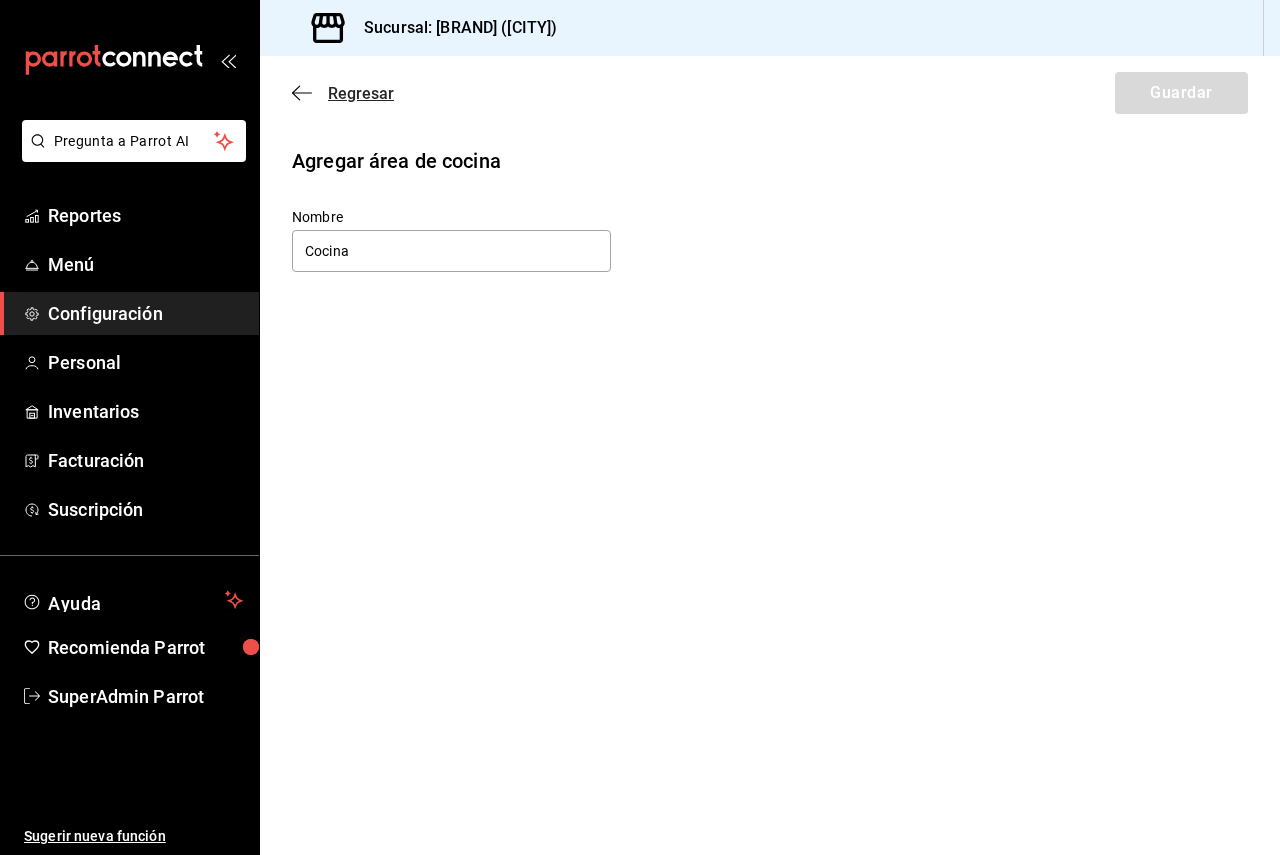 click on "Regresar" at bounding box center (361, 93) 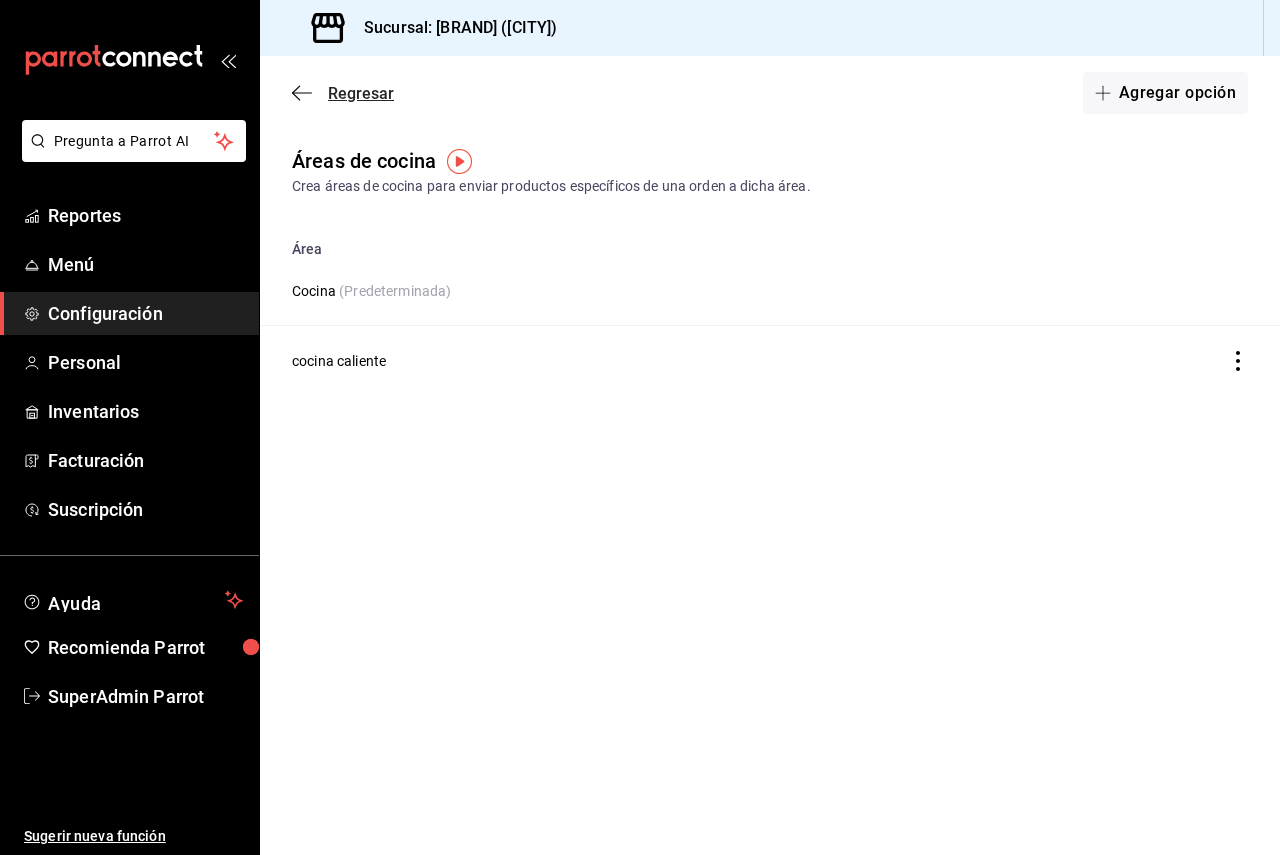 click 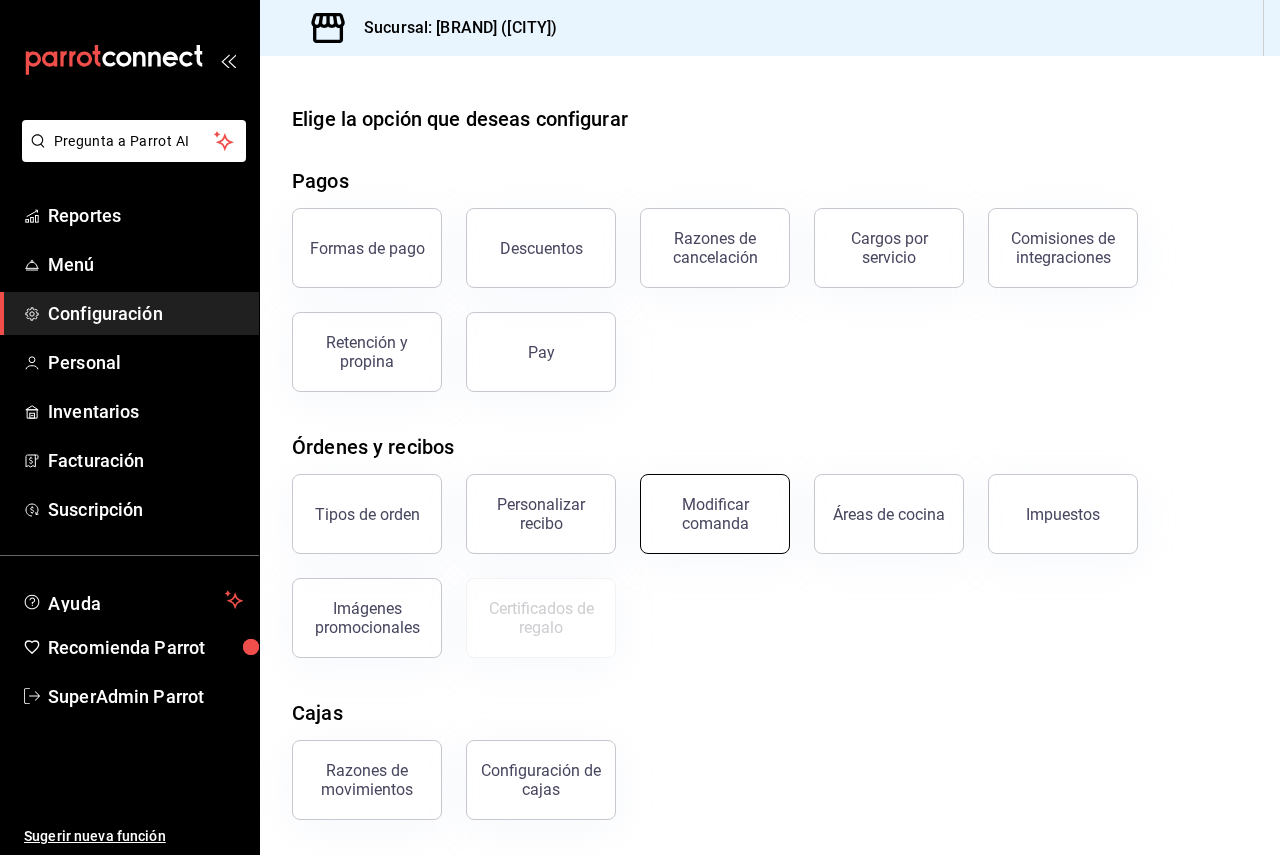 click on "Modificar comanda" at bounding box center [715, 514] 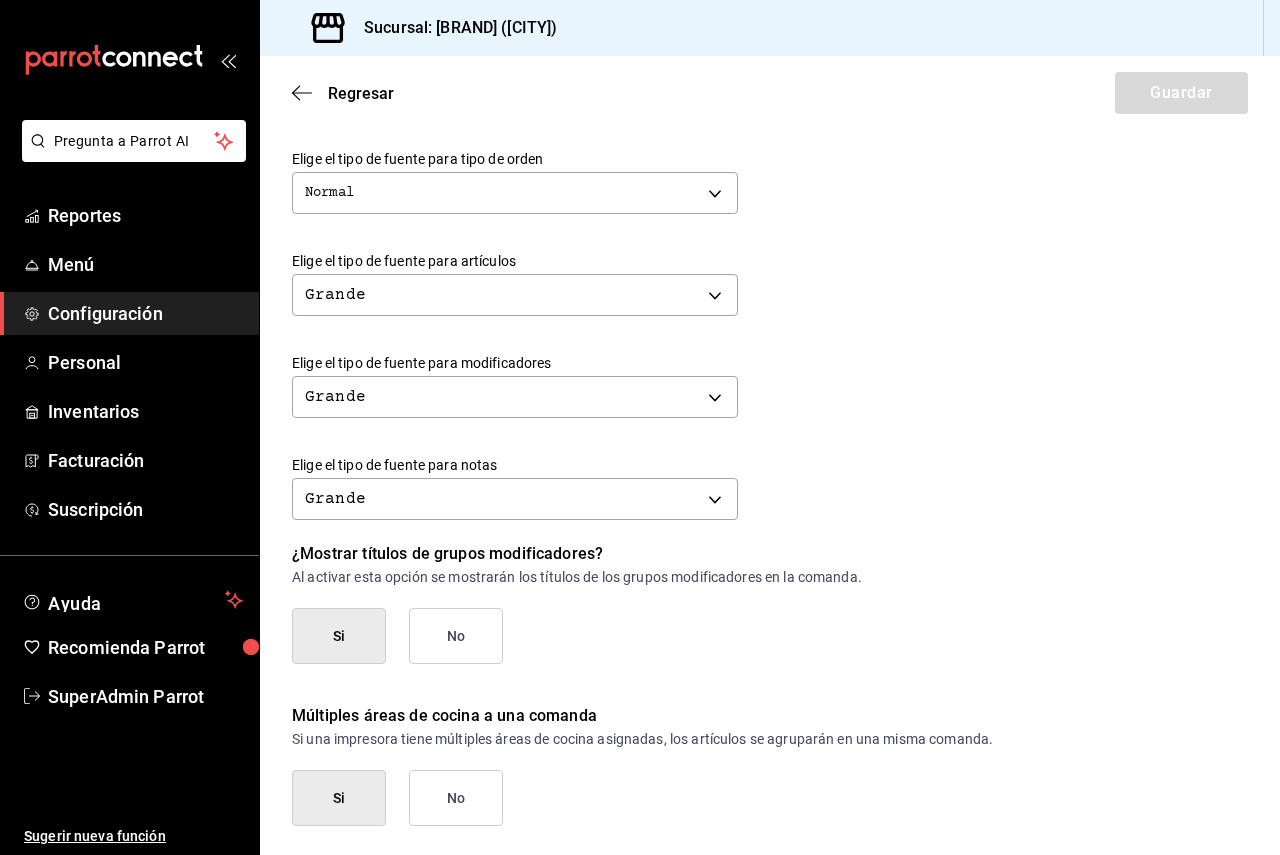 scroll, scrollTop: 743, scrollLeft: 0, axis: vertical 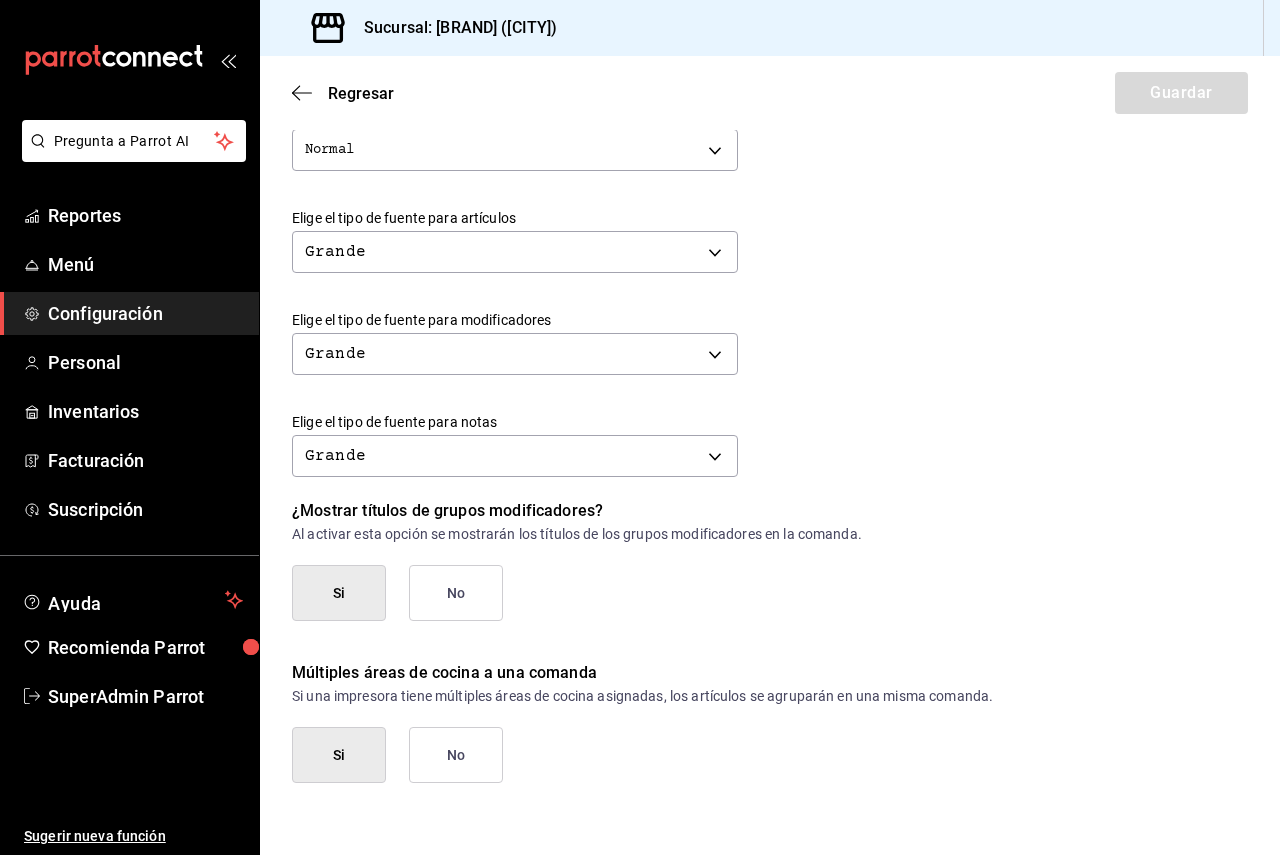 click on "No" at bounding box center [456, 755] 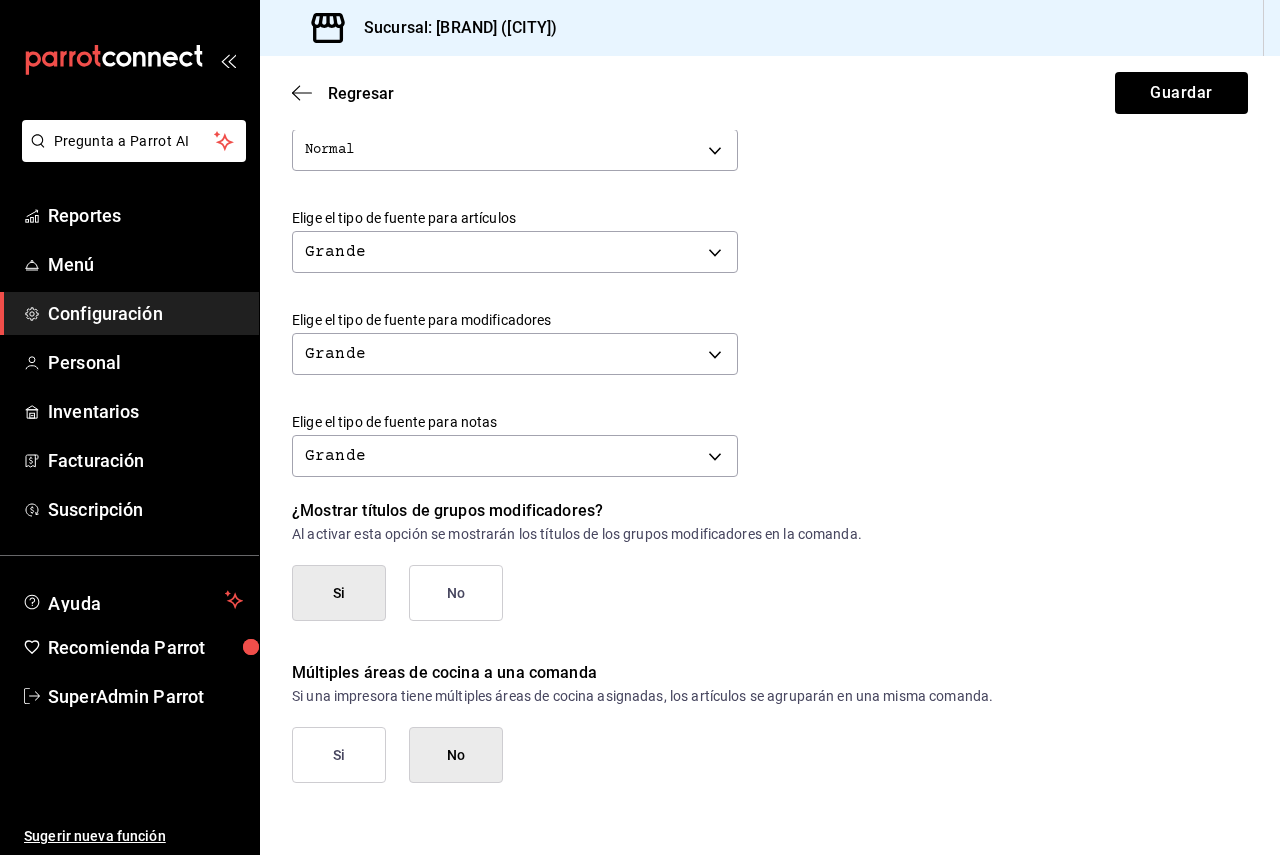 click on "Regresar Guardar" at bounding box center [770, 93] 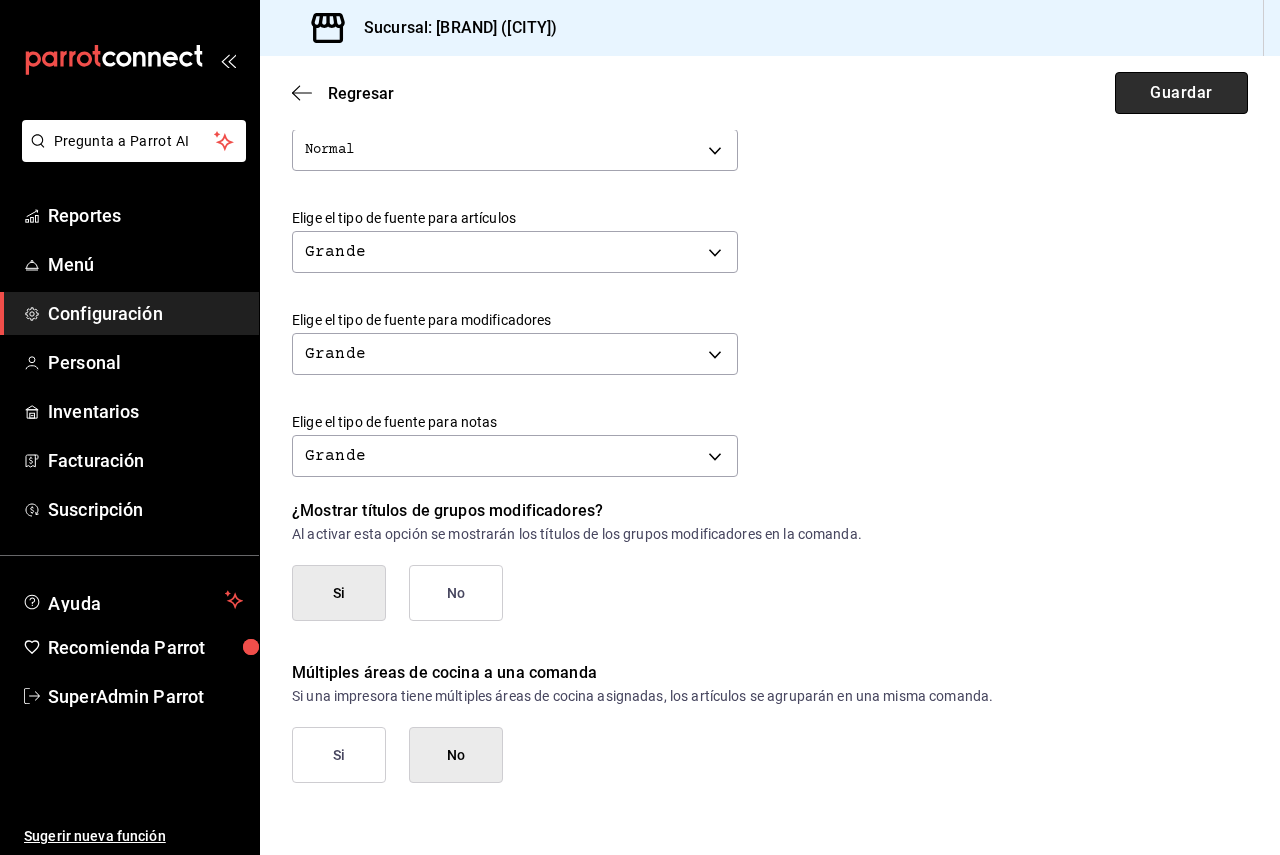 click on "Guardar" at bounding box center (1181, 93) 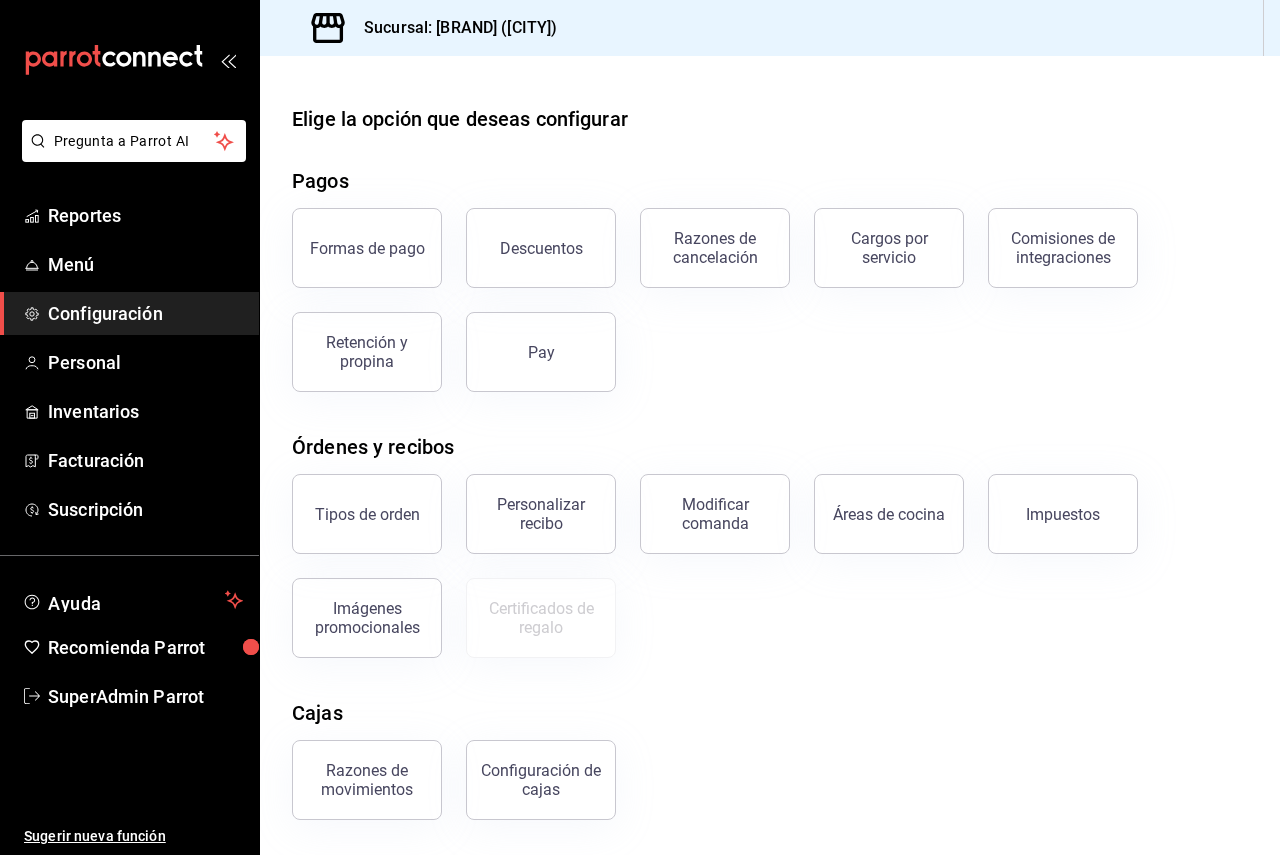 click on "Configuración" at bounding box center (145, 313) 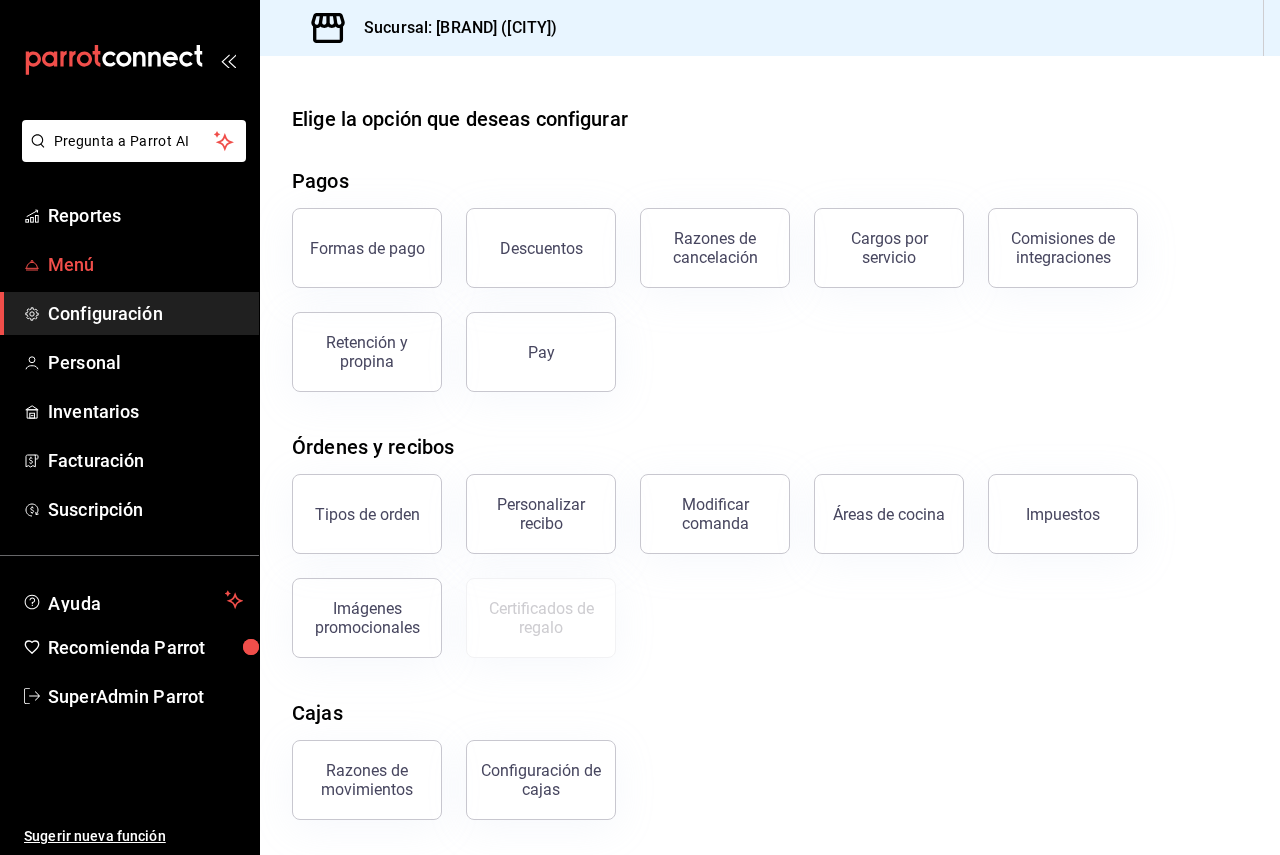 click on "Menú" at bounding box center (145, 264) 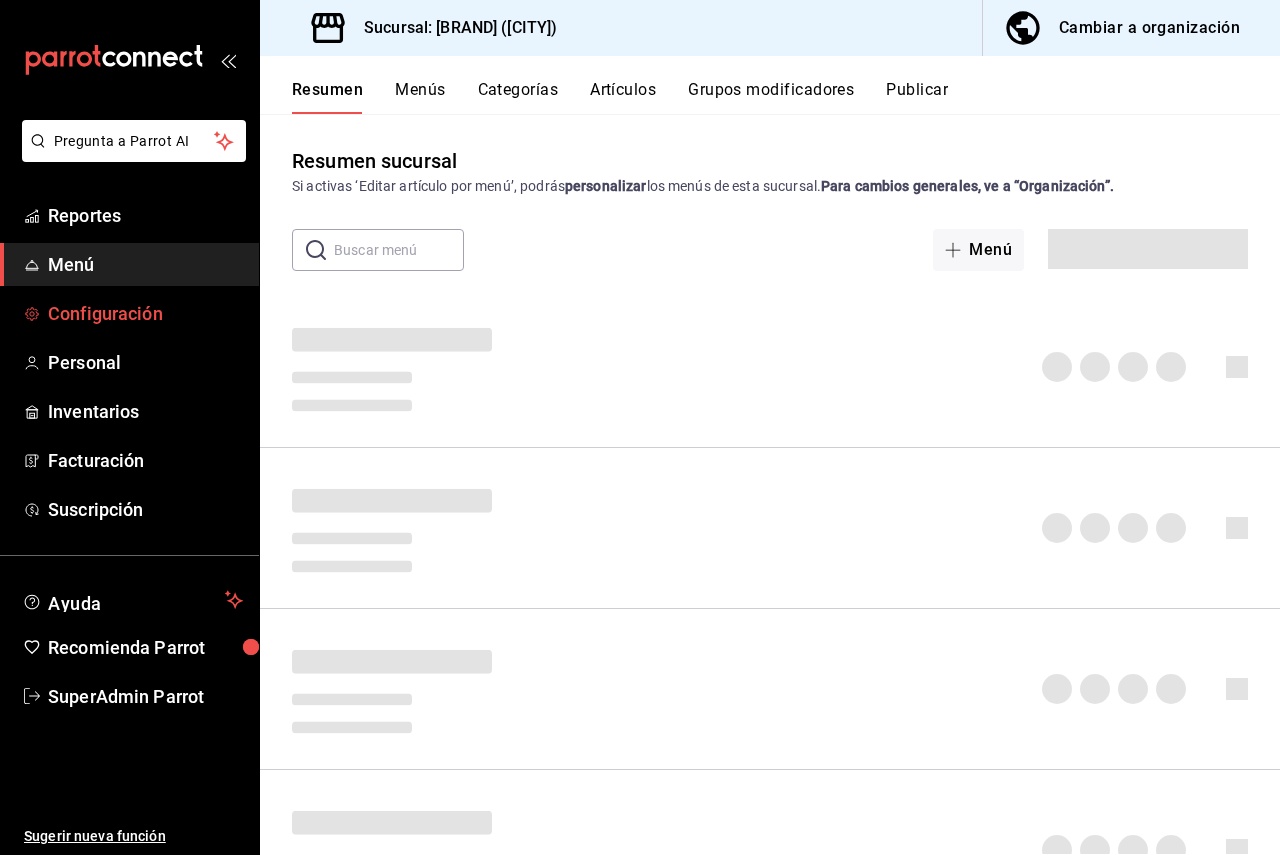 click on "Configuración" at bounding box center (145, 313) 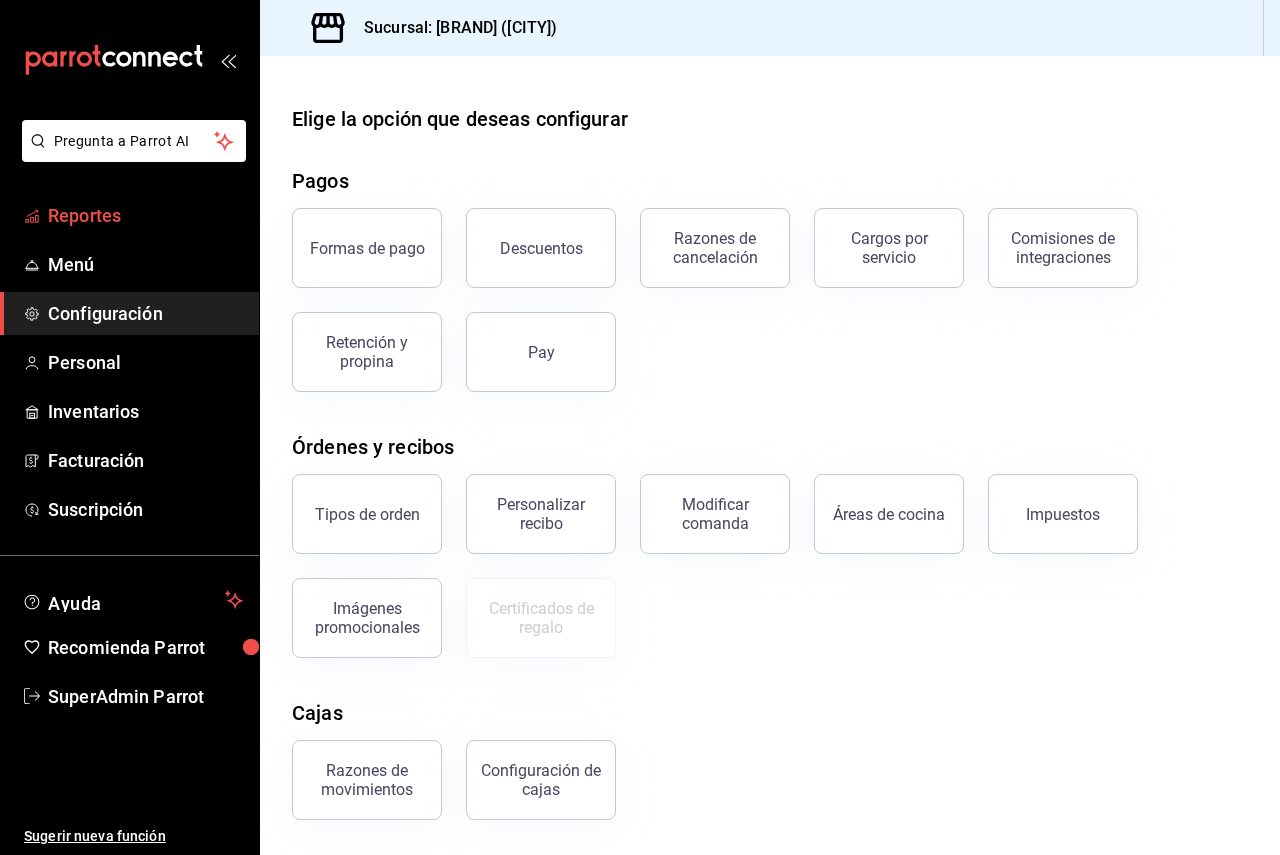 click on "Reportes" at bounding box center [145, 215] 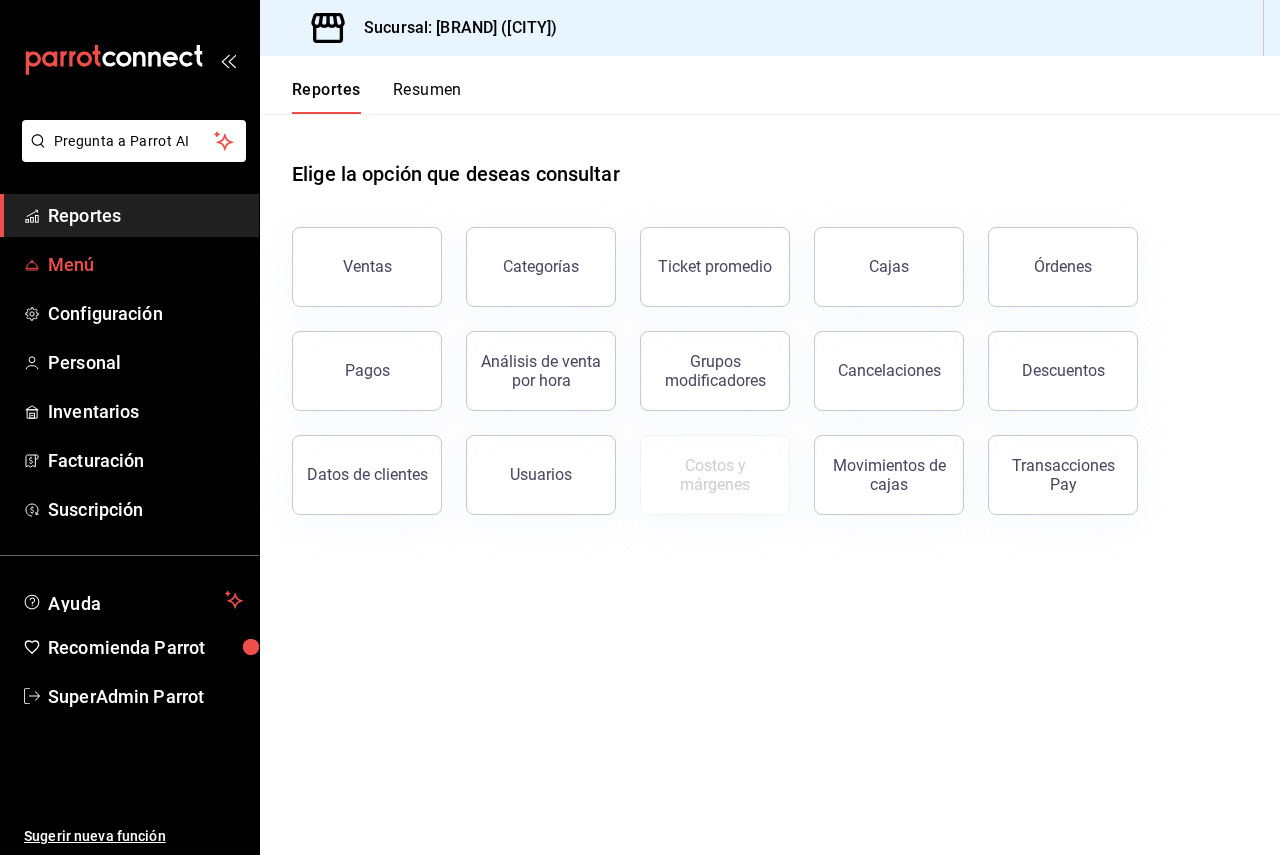 click on "Menú" at bounding box center (145, 264) 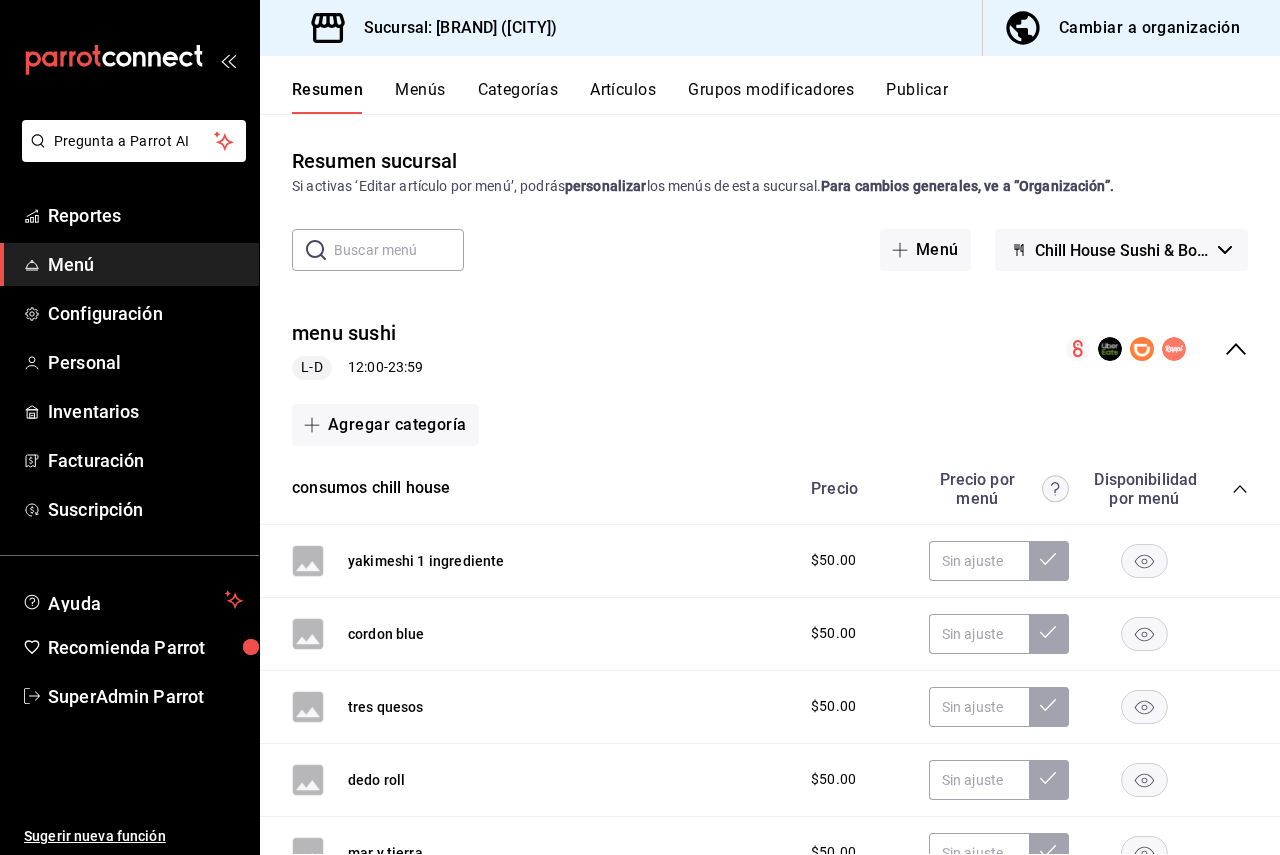 click on "Menús" at bounding box center [420, 97] 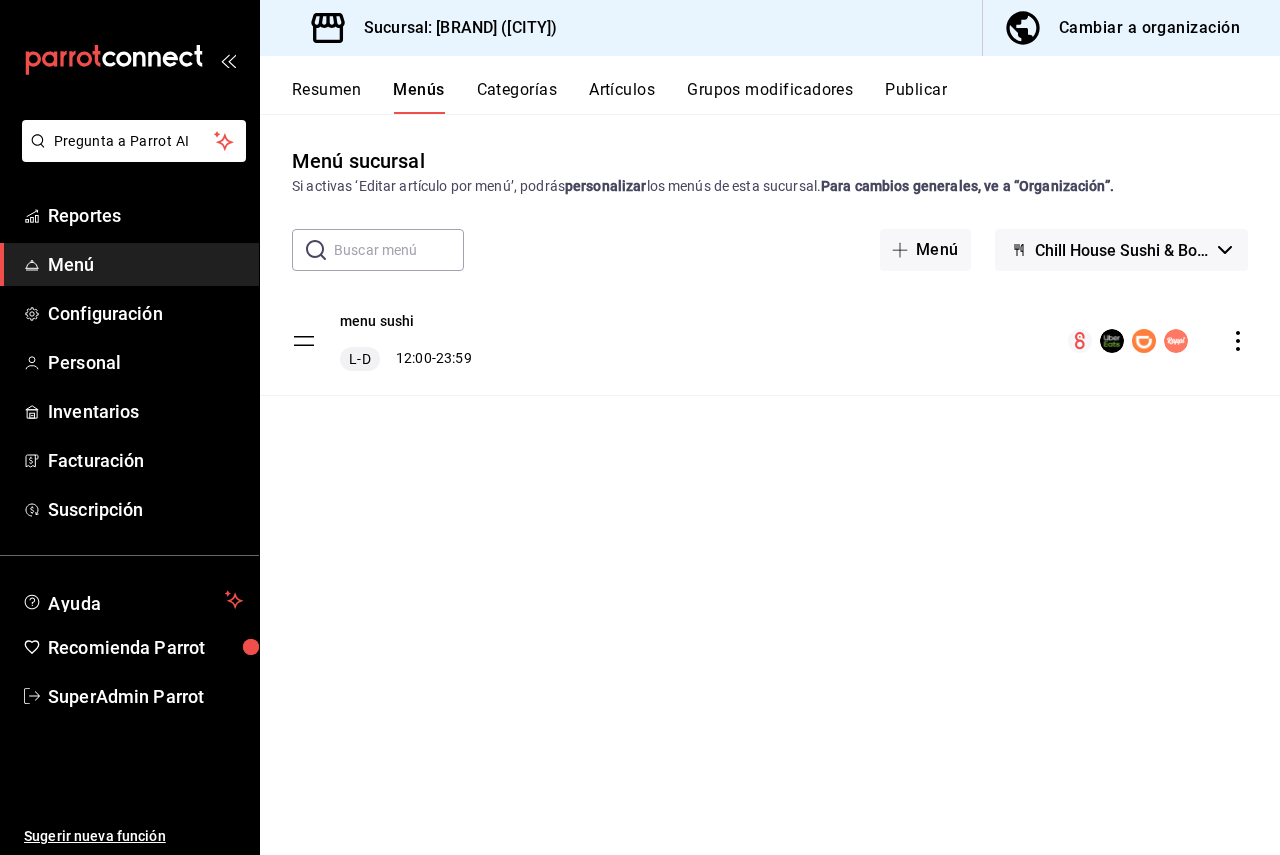 click on "menu sushi L-D [TIME]  -  [TIME]" at bounding box center [406, 341] 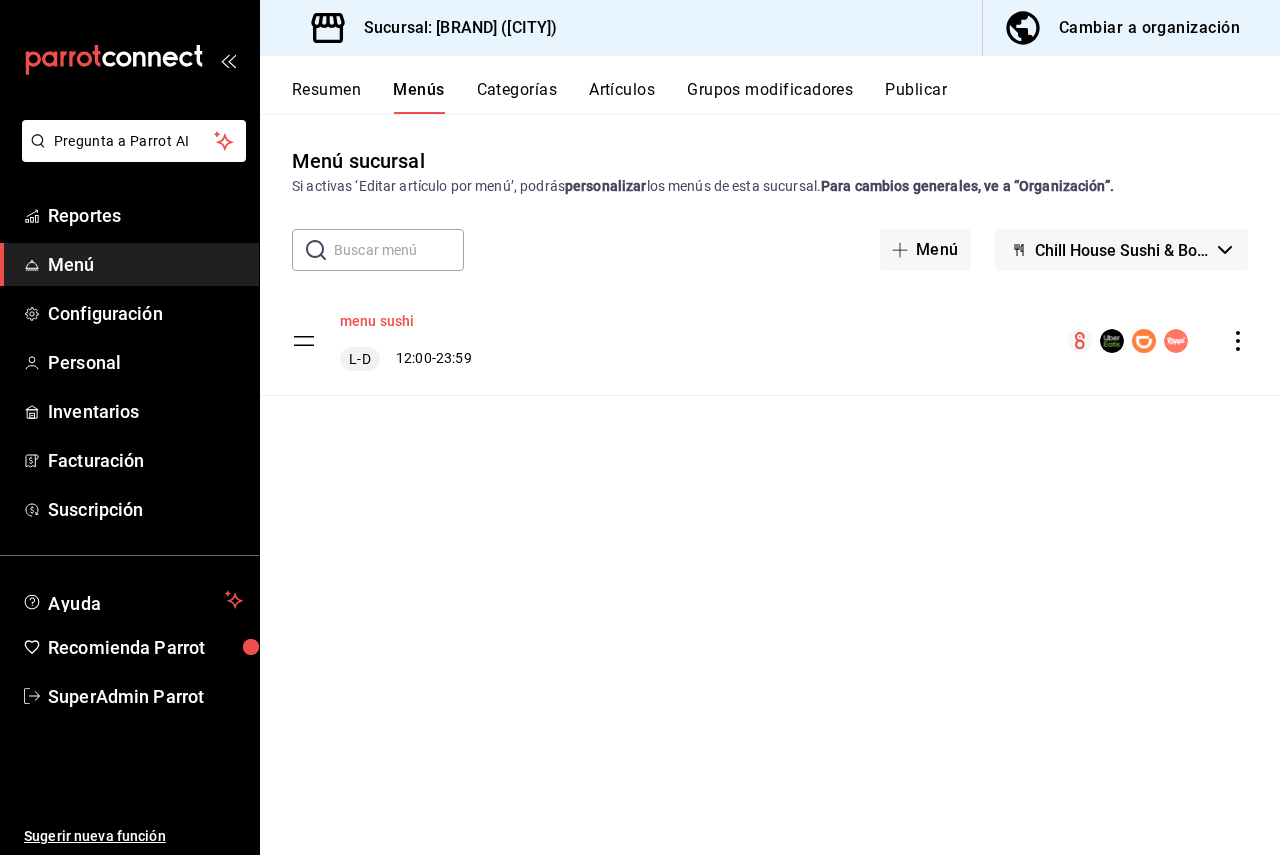 click on "menu sushi" at bounding box center [377, 321] 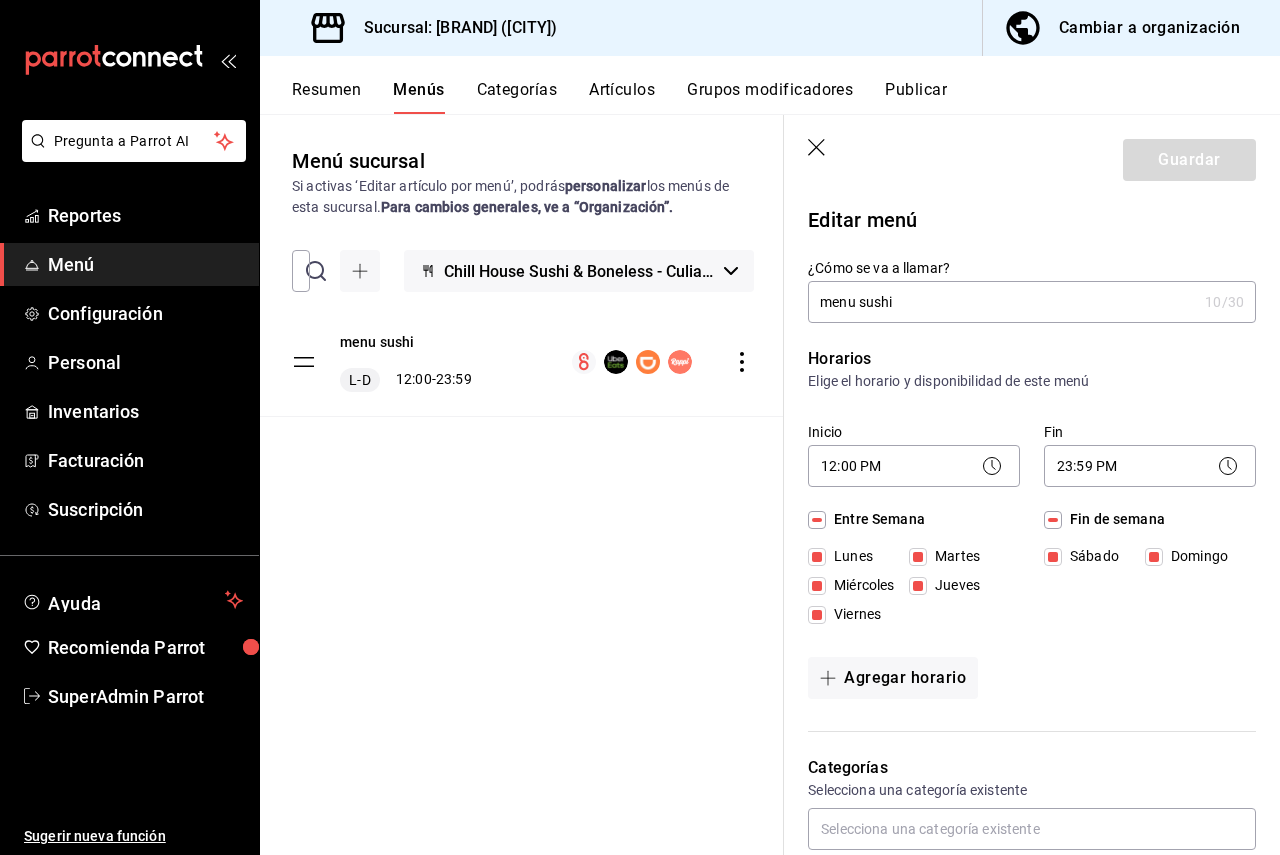 click on "Artículos" at bounding box center (622, 97) 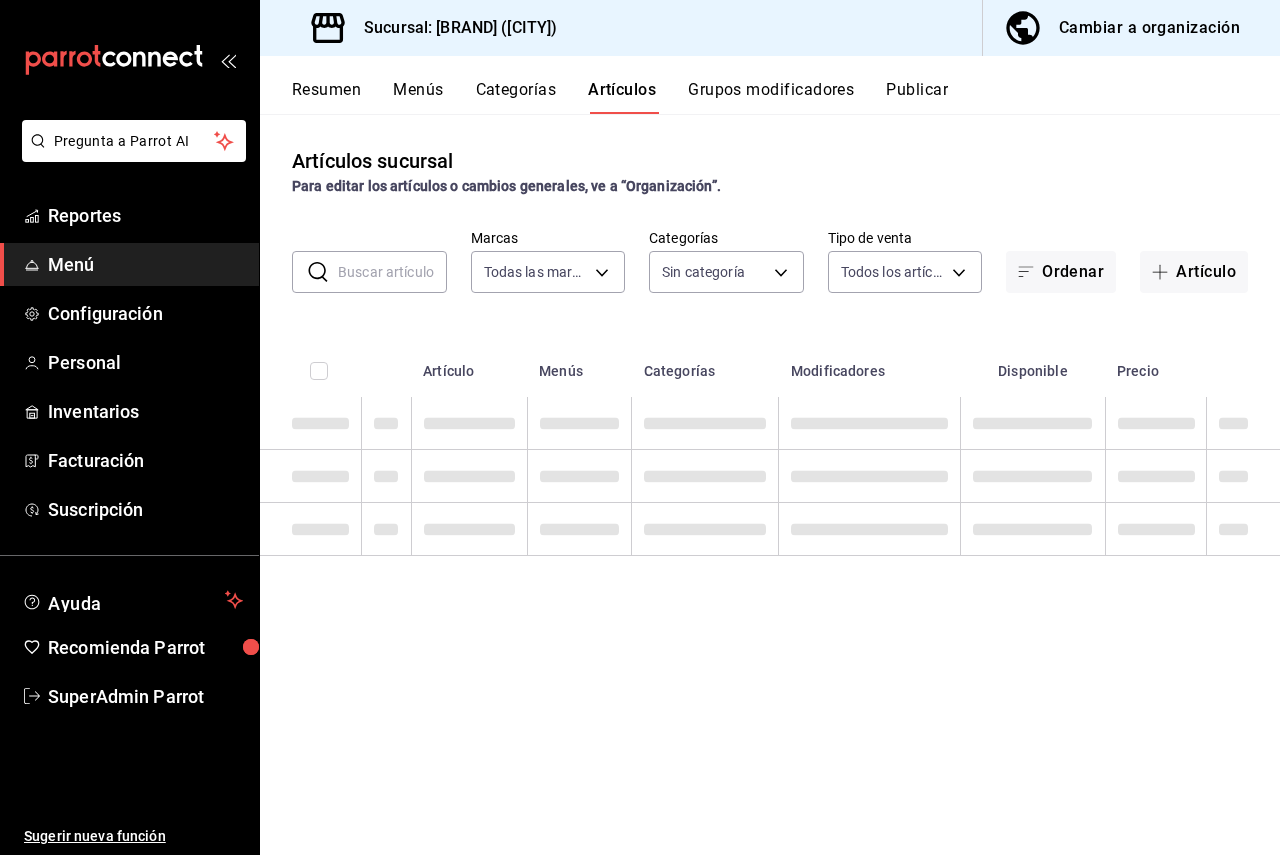 type on "44611862-e3a9-463b-8816-c404b0f18d4c" 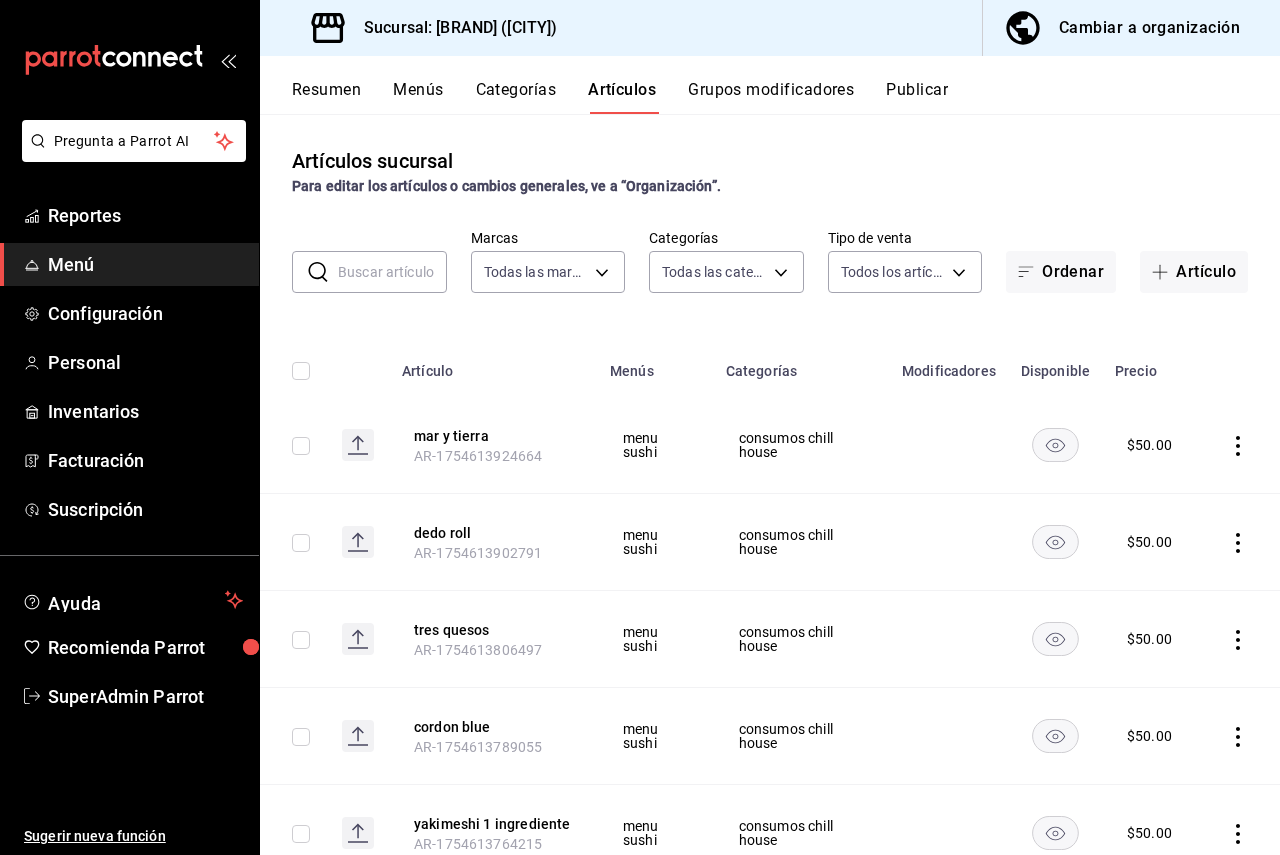 type on "4eb97f55-e8cc-4915-b5db-784f0273a49e,d502f754-865e-4fd3-b461-e0f3ea2ee1cd,9889d052-9923-4dd7-ae0e-7a751fc586ff,800dfd44-6f98-4067-b2ab-67b6ee599c7b,4b85aa46-c35c-4c00-8819-c7ab0c6e95a5,27311ebd-6ffc-4771-ae94-b0cd77d00aee,cfba9ff6-aa5a-48cb-880f-bda2e1d3ca01,6b83dfaf-1833-4371-bd9e-36baac1f4b8a,c88b909f-c5f2-4ba6-a575-d735d5beabf7,46aadedd-0ca8-466f-900c-732ca2dc9f89,4823ab6d-1a13-4696-8974-2b54cfe46fa6,266cae06-35d7-4ec9-aa06-1b87a4473363,ab69bb26-d234-4af0-8820-8da1c6c8f3e7" 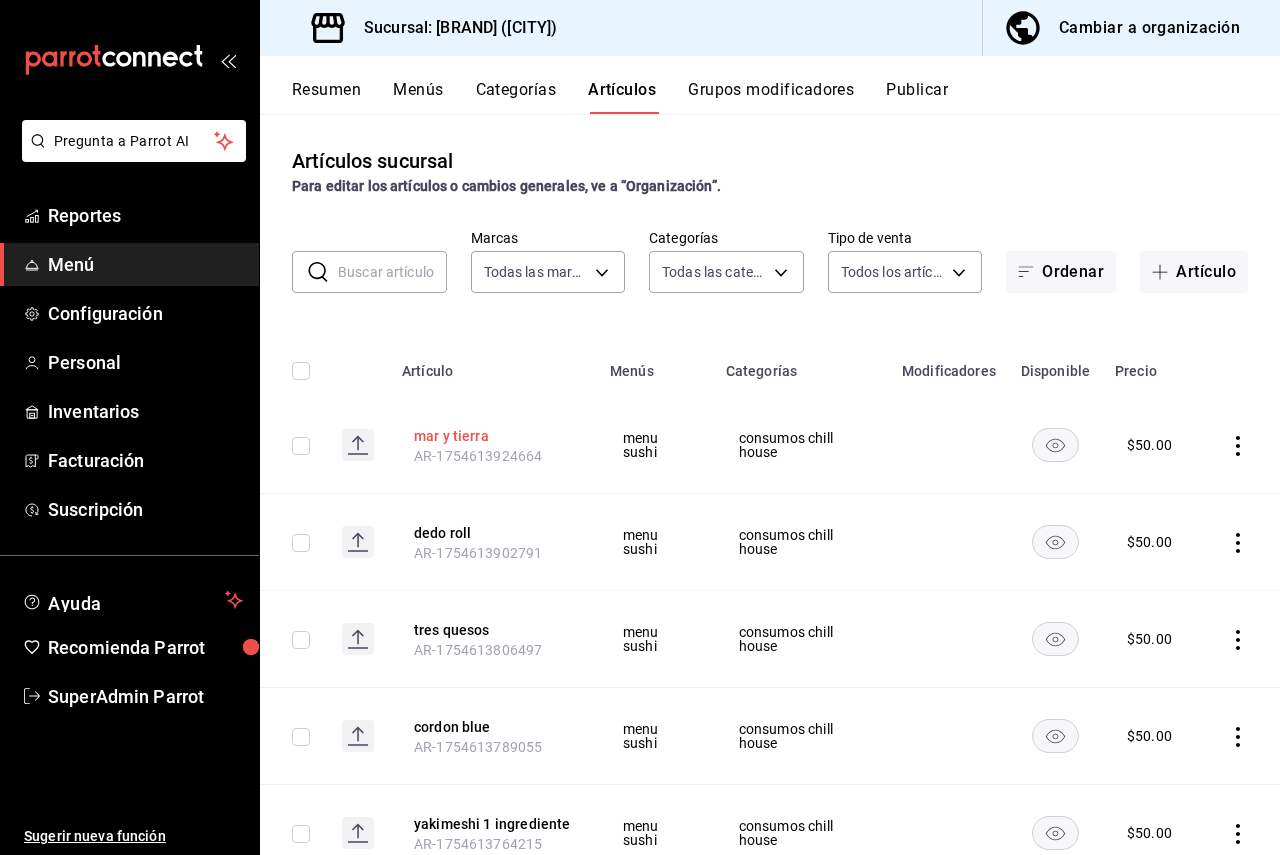 click on "mar y tierra" at bounding box center (494, 436) 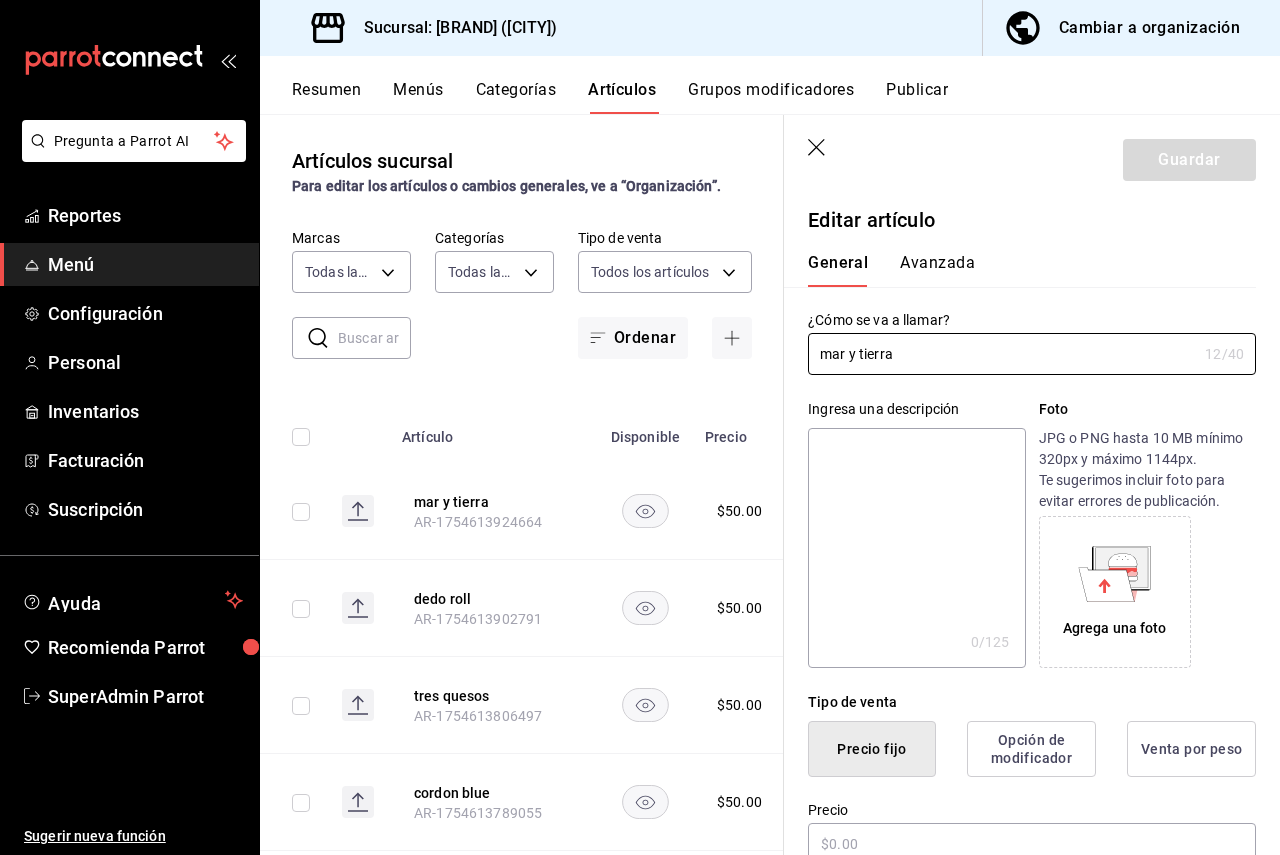 type on "$50.00" 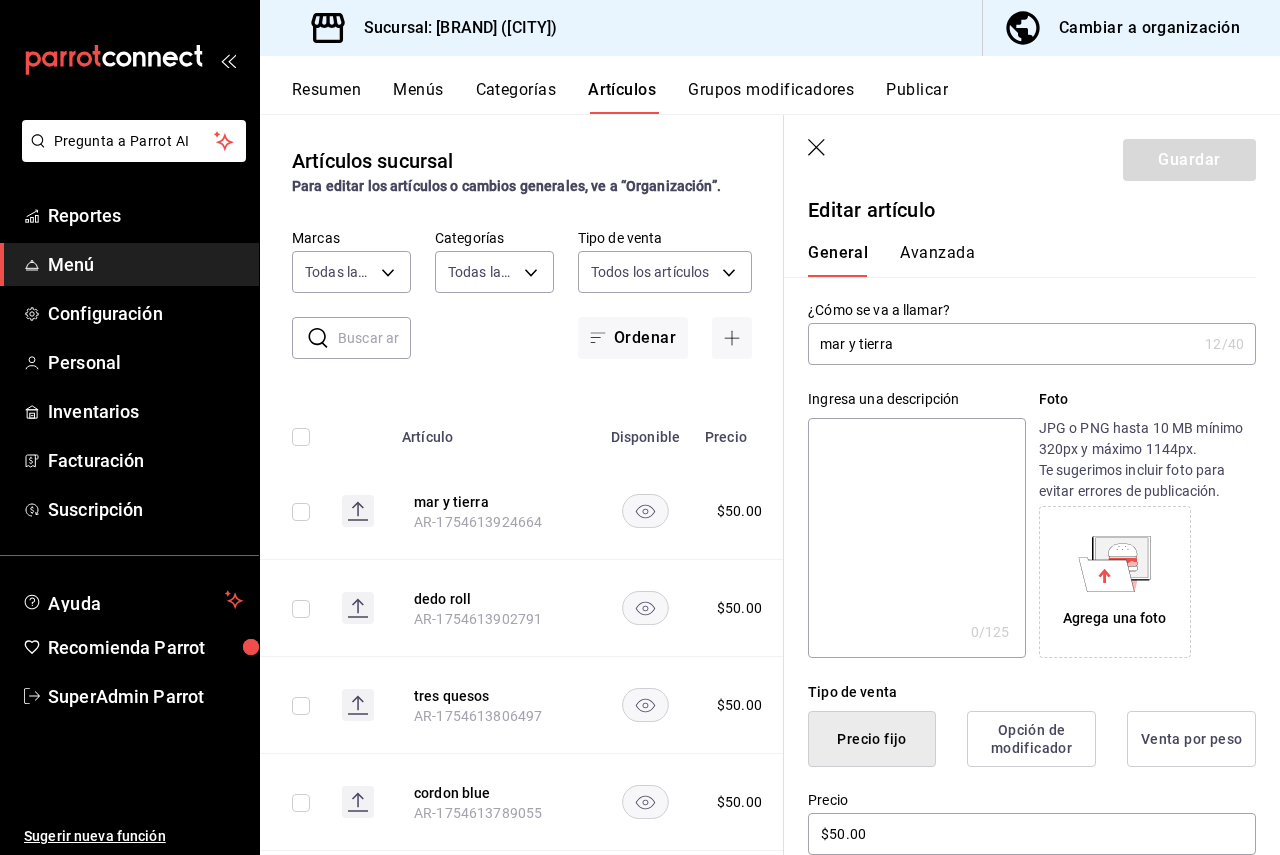 scroll, scrollTop: 0, scrollLeft: 0, axis: both 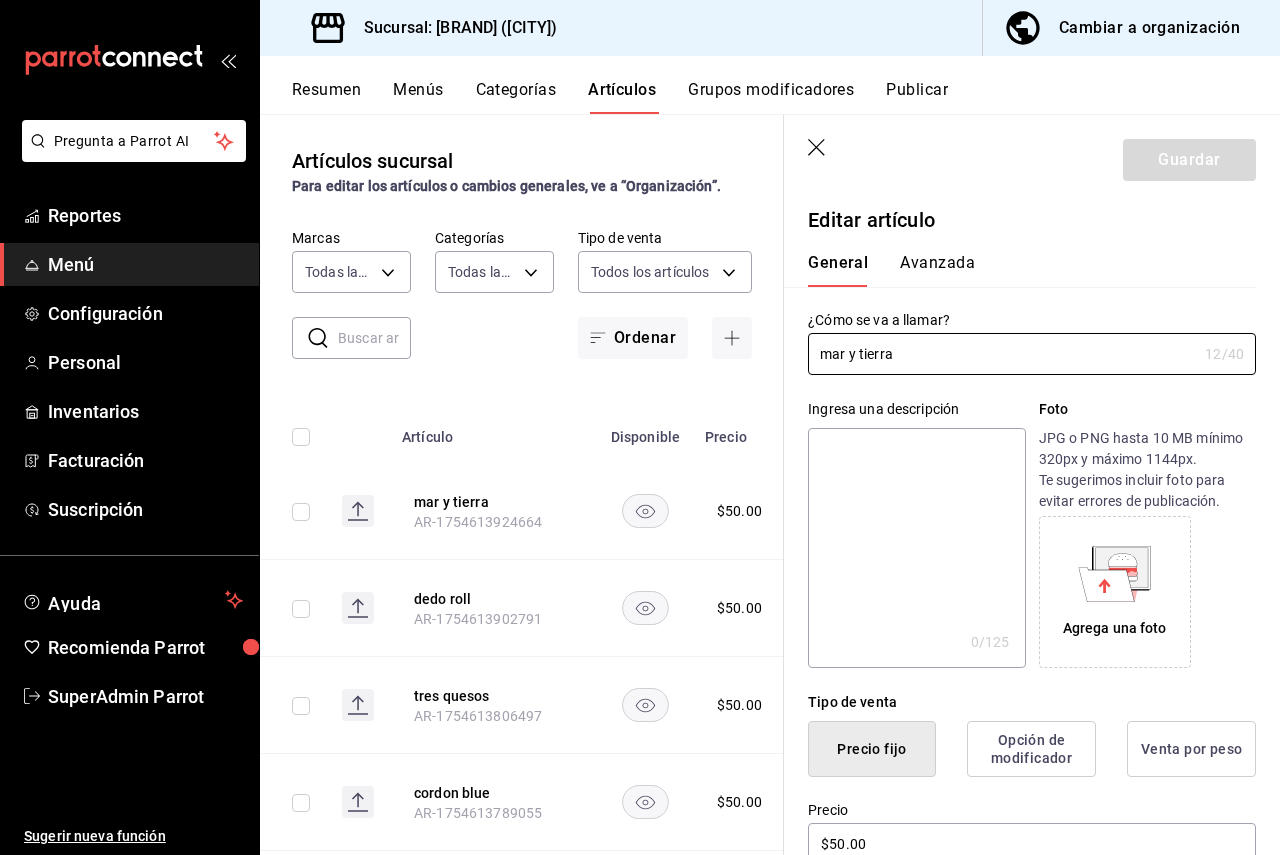 click on "Avanzada" at bounding box center (937, 270) 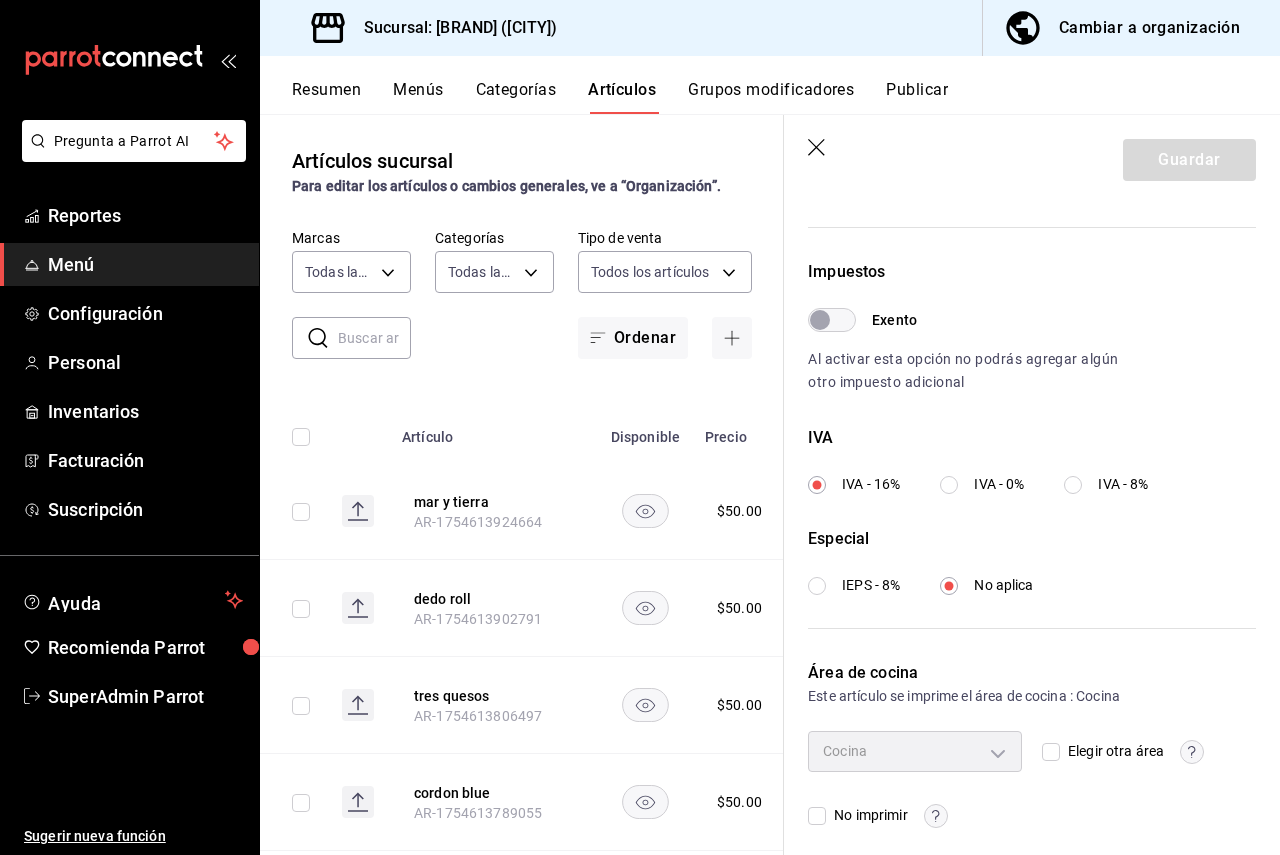 scroll, scrollTop: 558, scrollLeft: 0, axis: vertical 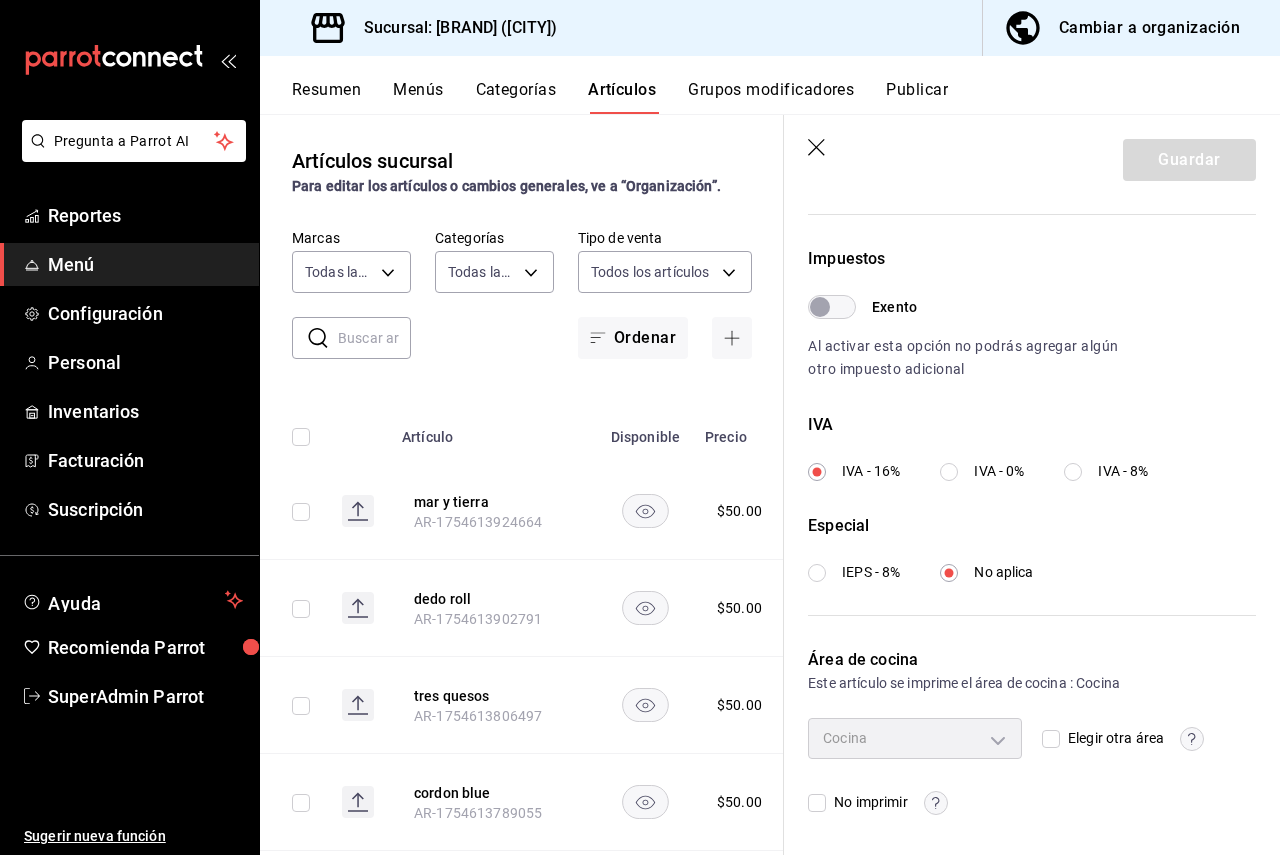 click at bounding box center [374, 338] 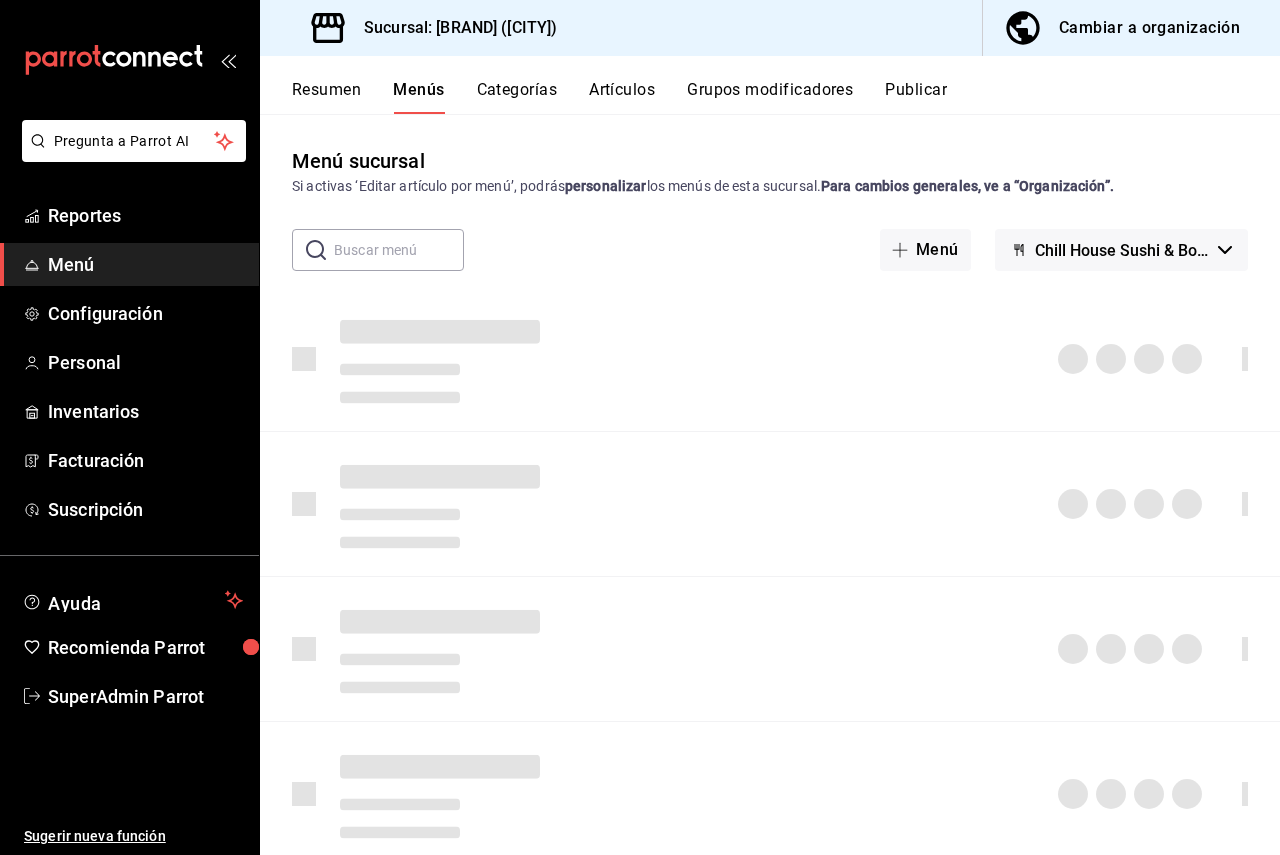 click on "Artículos" at bounding box center (622, 97) 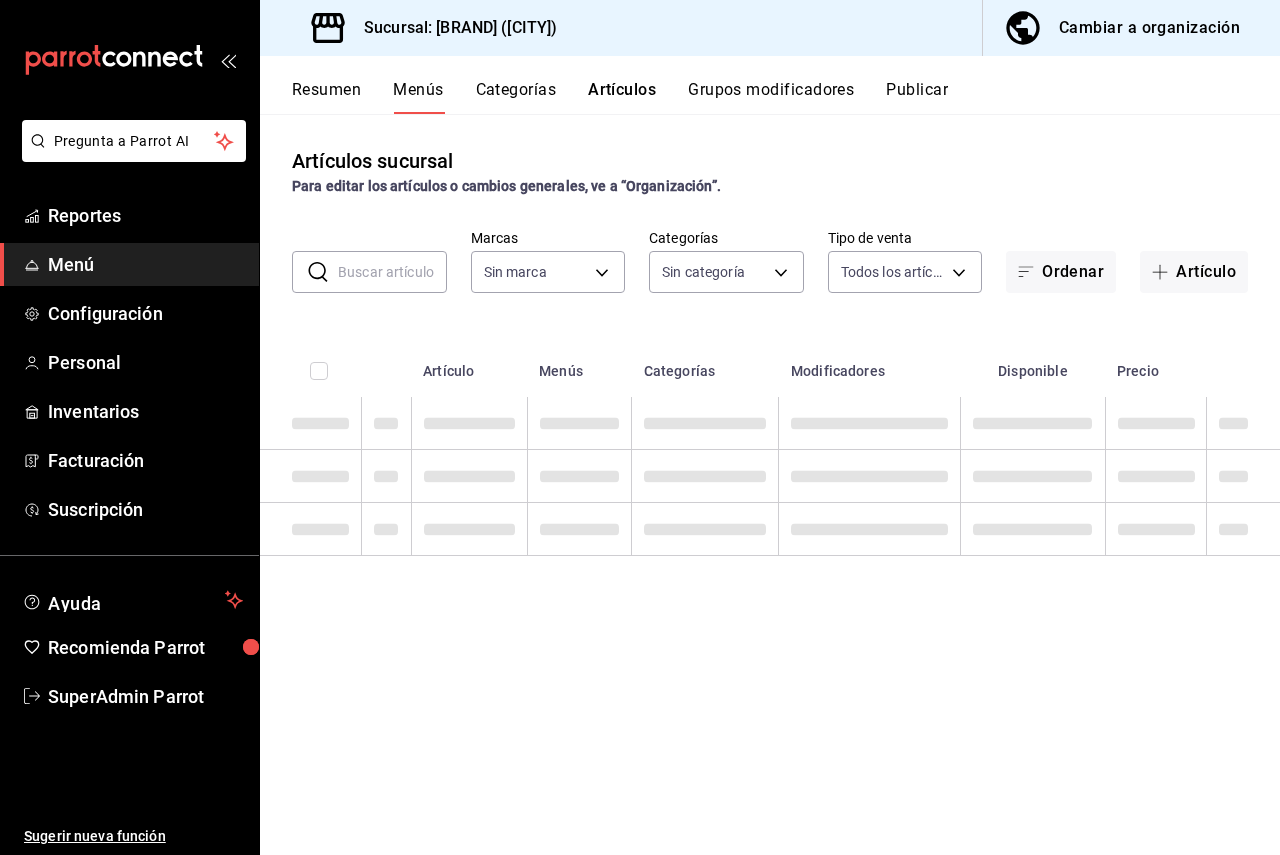 click at bounding box center [392, 272] 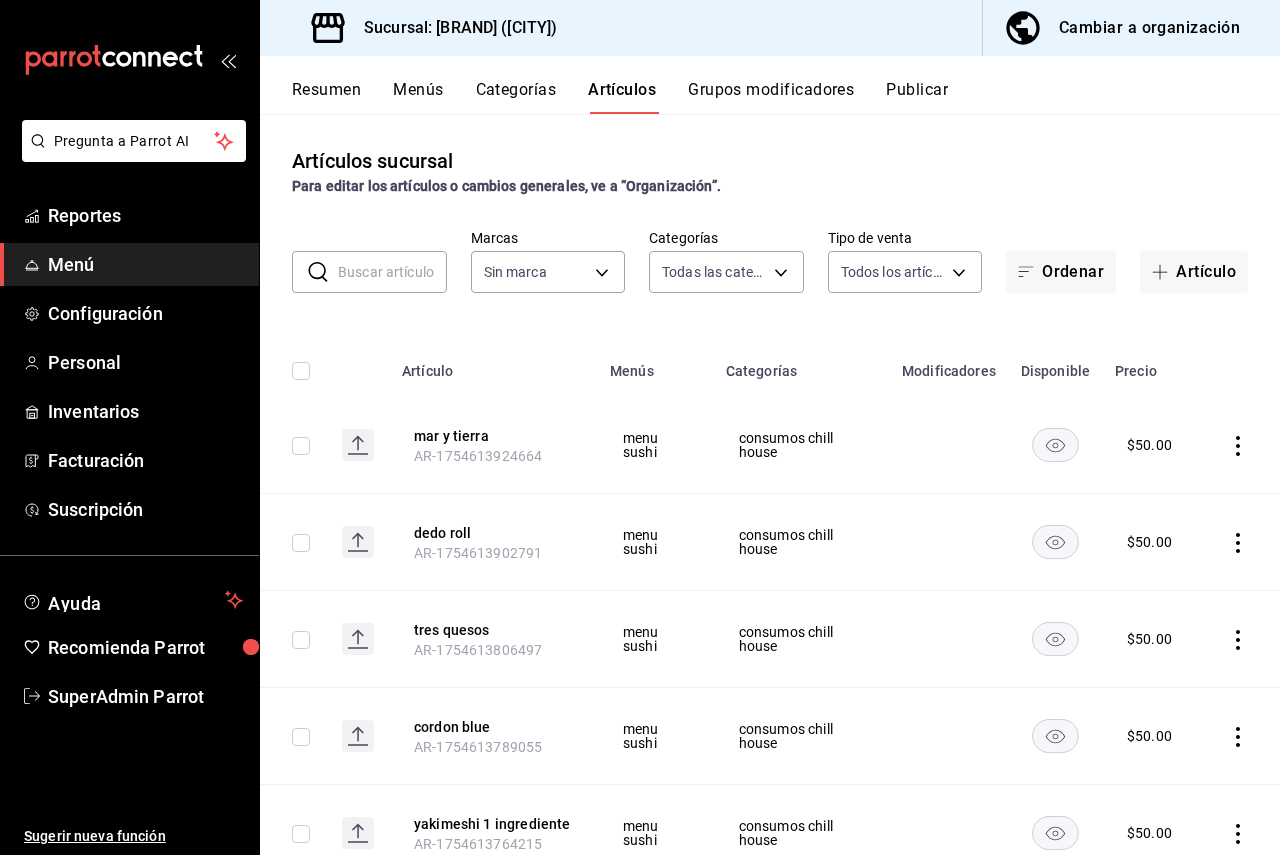 type on "4eb97f55-e8cc-4915-b5db-784f0273a49e,d502f754-865e-4fd3-b461-e0f3ea2ee1cd,9889d052-9923-4dd7-ae0e-7a751fc586ff,800dfd44-6f98-4067-b2ab-67b6ee599c7b,4b85aa46-c35c-4c00-8819-c7ab0c6e95a5,27311ebd-6ffc-4771-ae94-b0cd77d00aee,cfba9ff6-aa5a-48cb-880f-bda2e1d3ca01,6b83dfaf-1833-4371-bd9e-36baac1f4b8a,c88b909f-c5f2-4ba6-a575-d735d5beabf7,46aadedd-0ca8-466f-900c-732ca2dc9f89,4823ab6d-1a13-4696-8974-2b54cfe46fa6,266cae06-35d7-4ec9-aa06-1b87a4473363,ab69bb26-d234-4af0-8820-8da1c6c8f3e7" 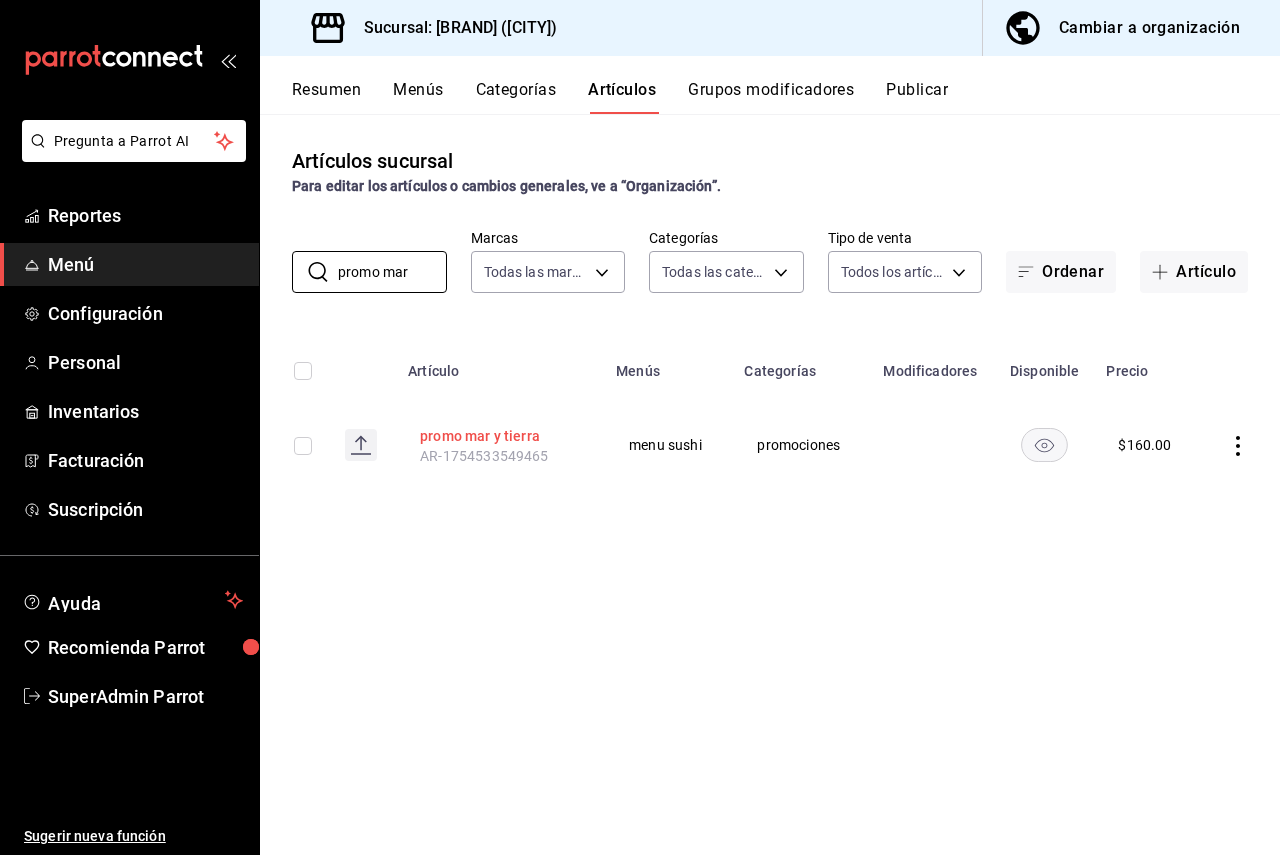 type on "promo mar" 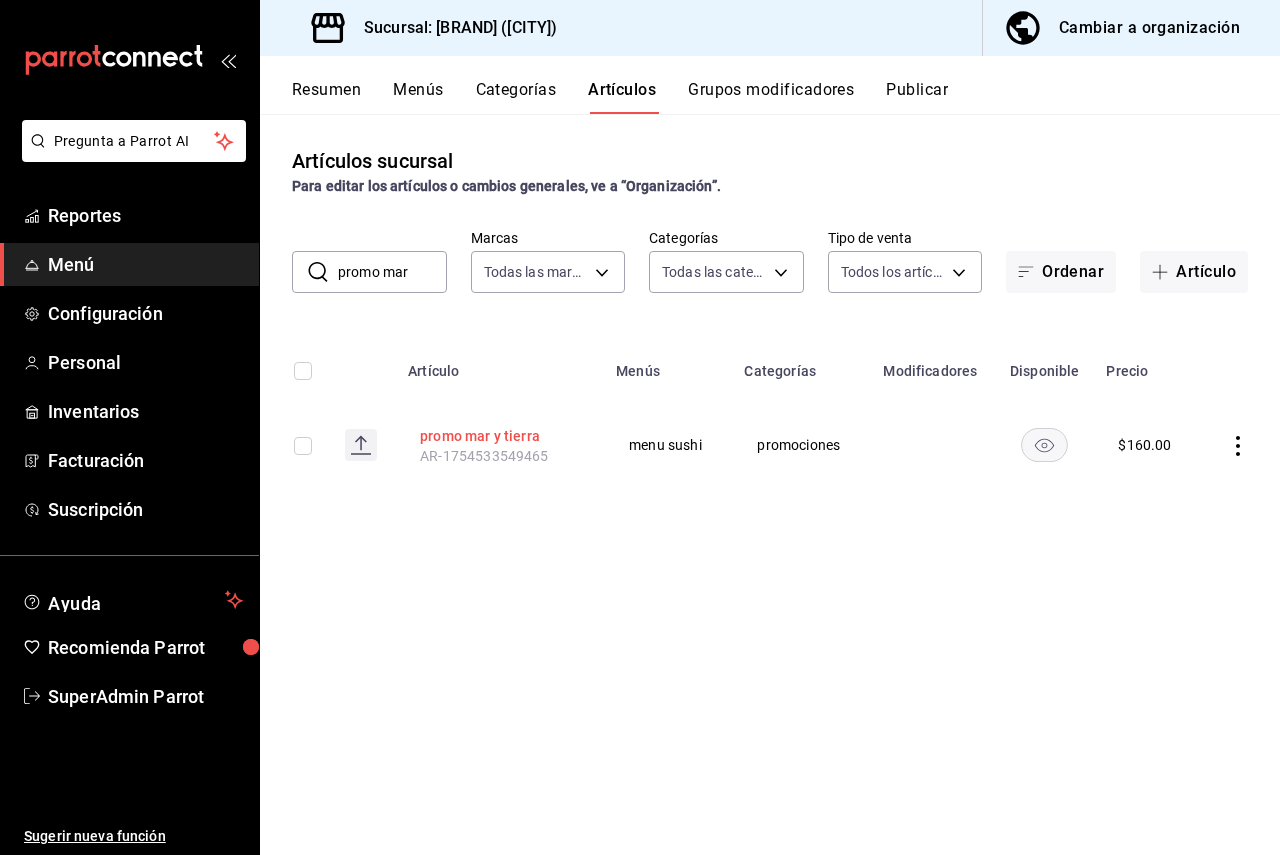 click on "promo mar y tierra" at bounding box center (500, 436) 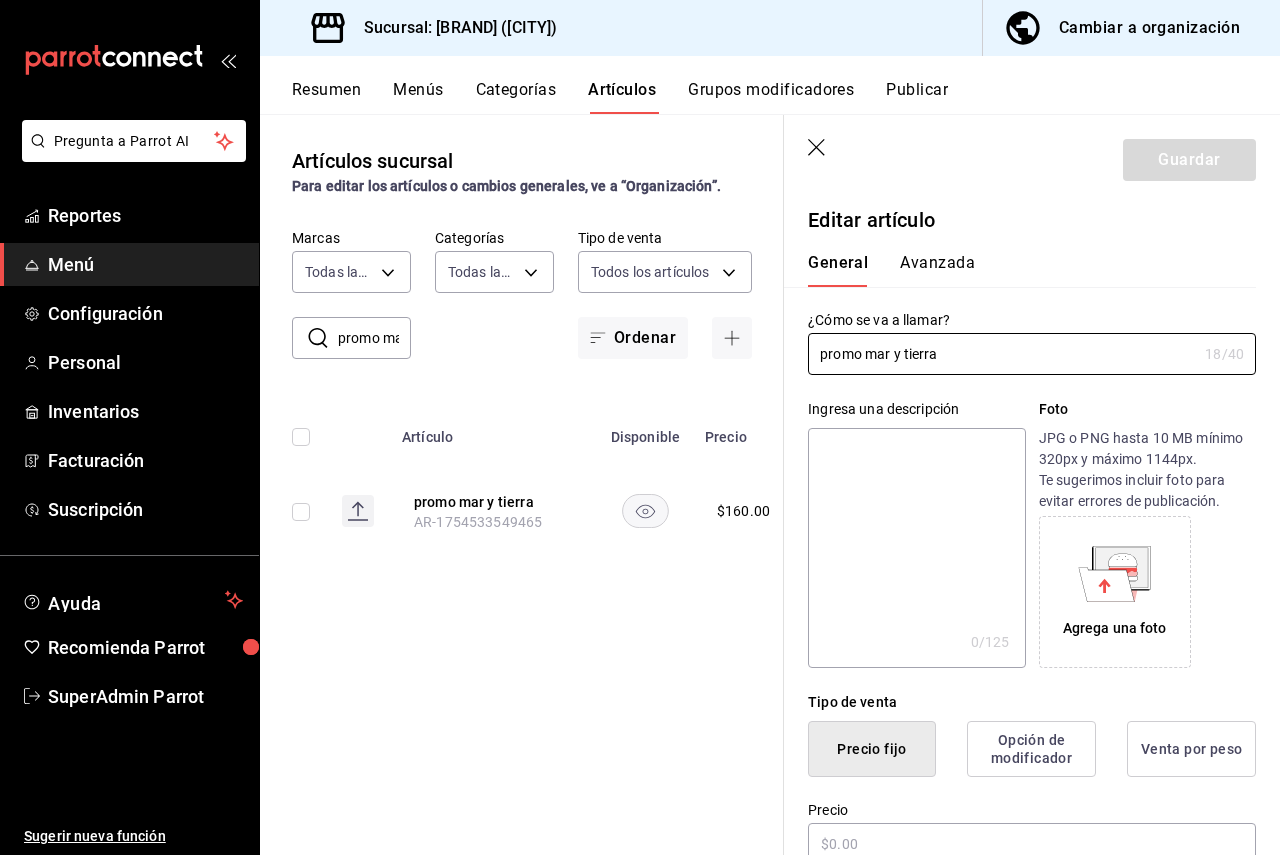 type on "$160.00" 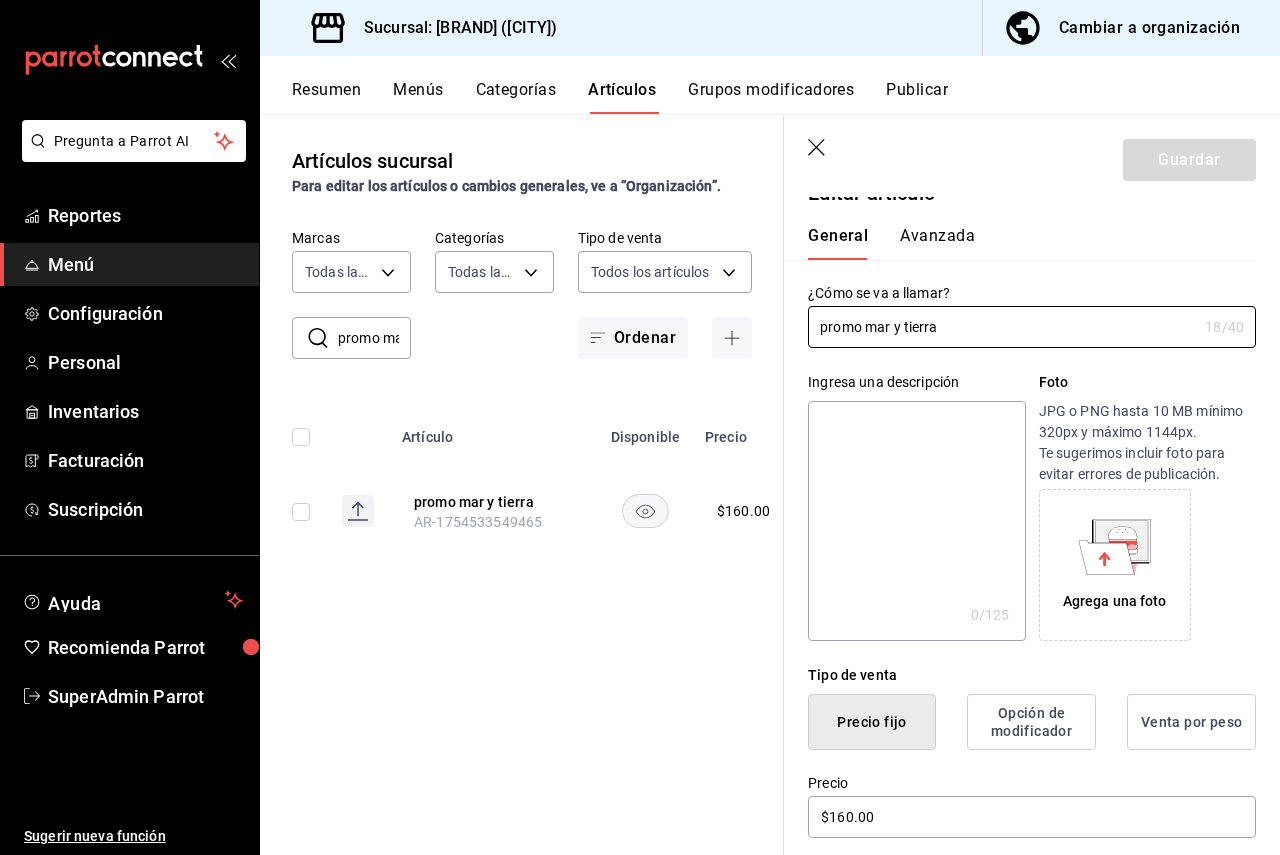 scroll, scrollTop: 0, scrollLeft: 0, axis: both 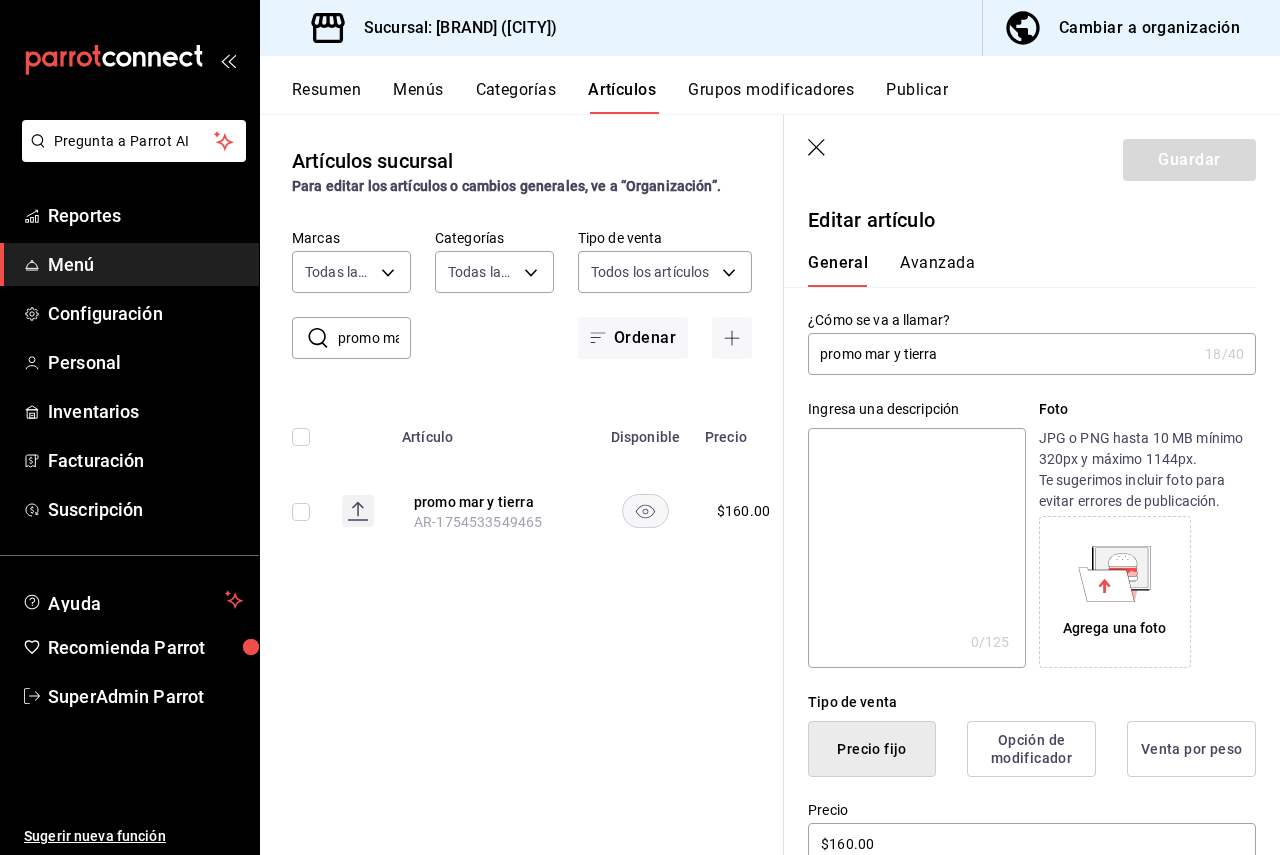 click on "Avanzada" at bounding box center (937, 270) 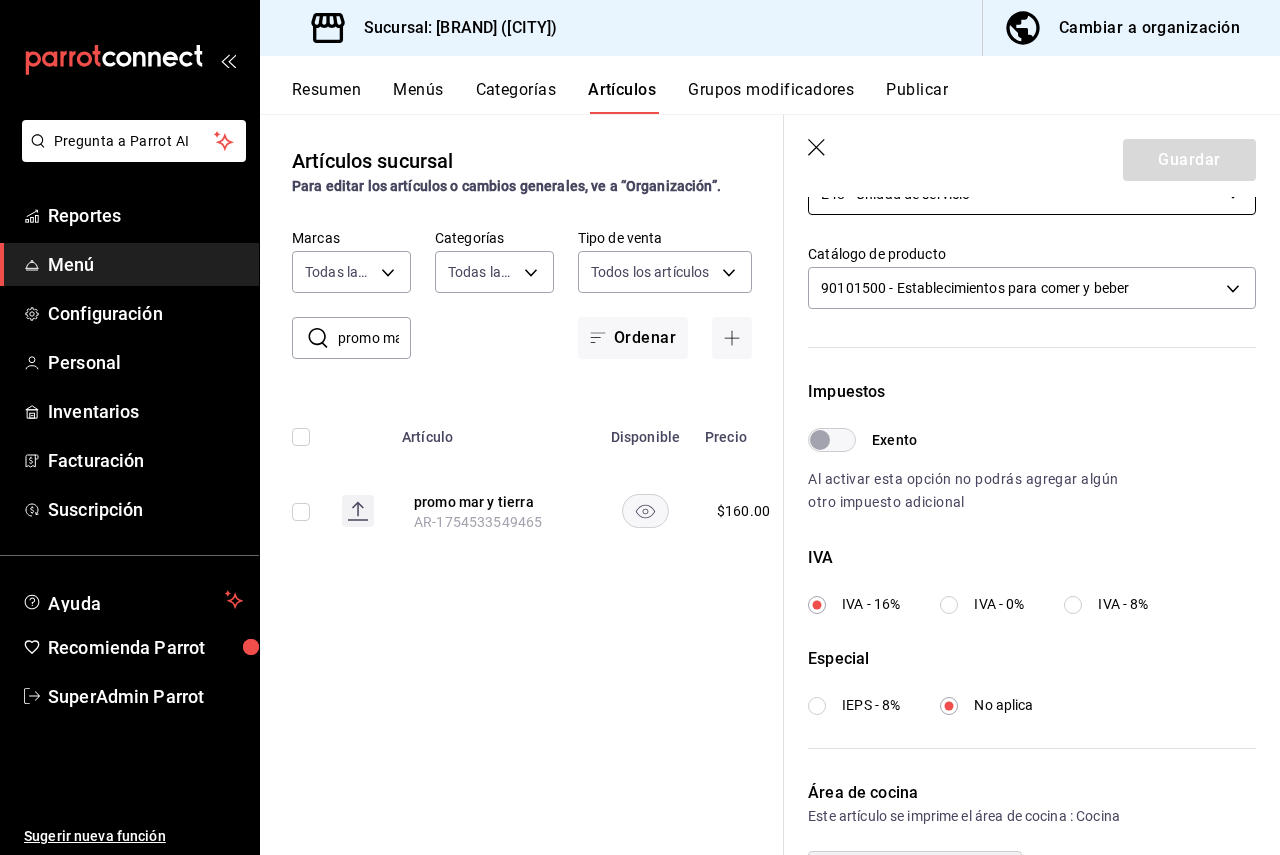 scroll, scrollTop: 358, scrollLeft: 0, axis: vertical 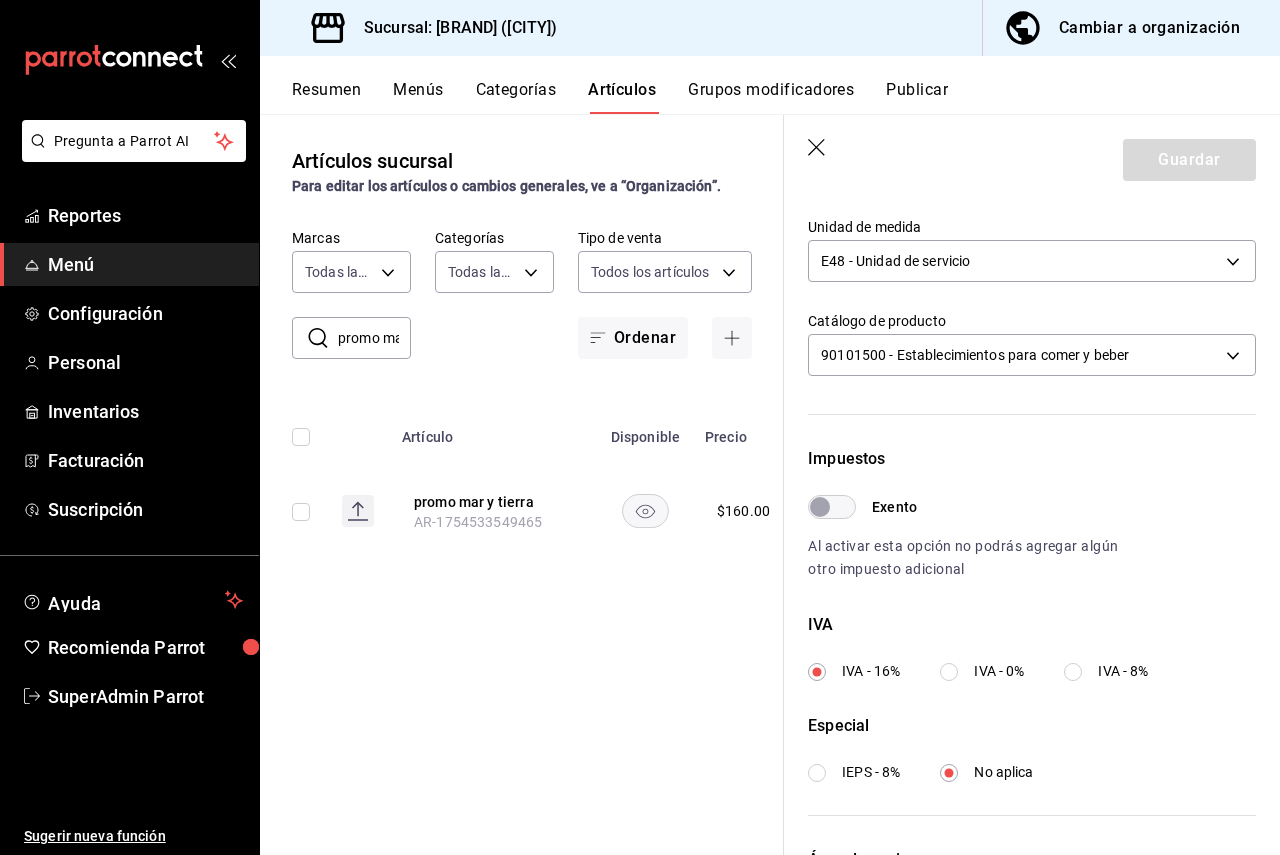 click on "Guardar" at bounding box center (1032, 156) 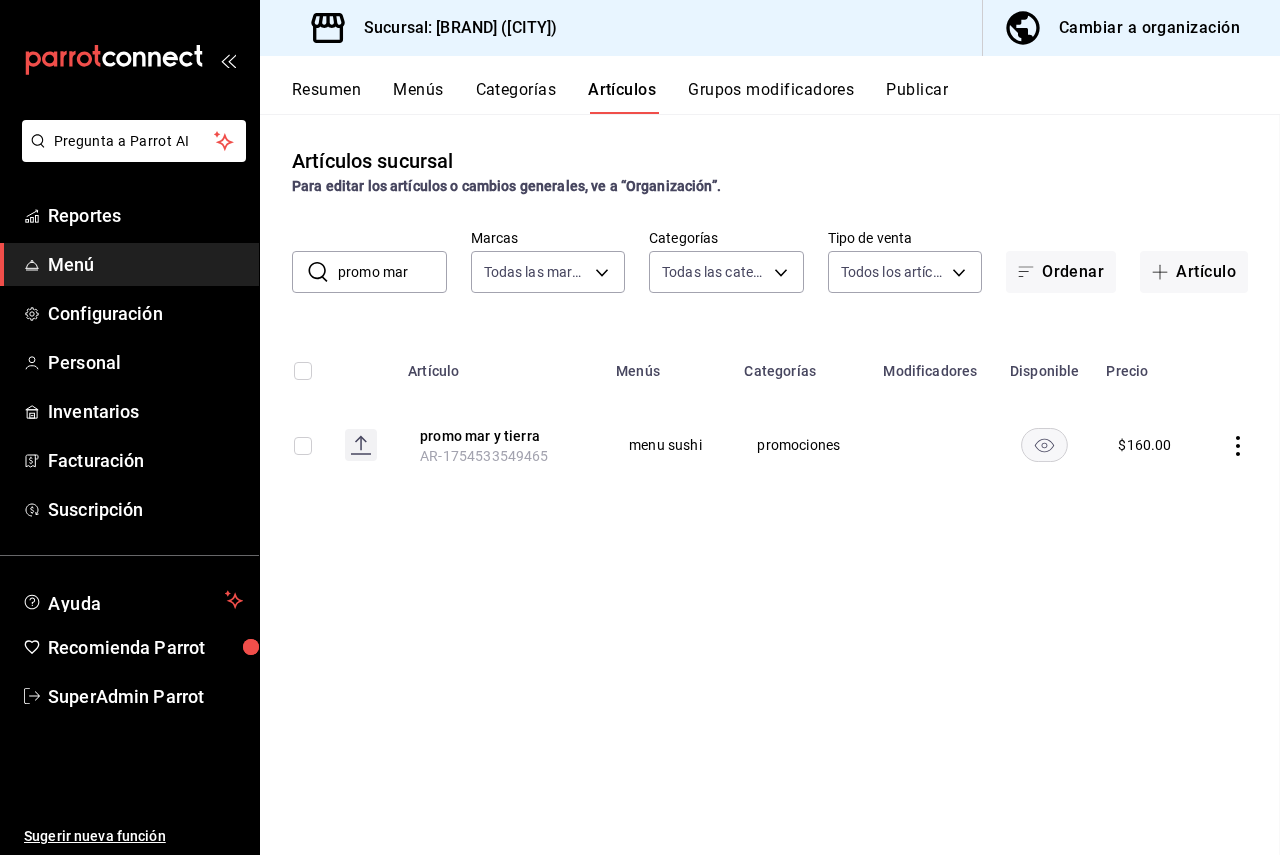scroll, scrollTop: 0, scrollLeft: 0, axis: both 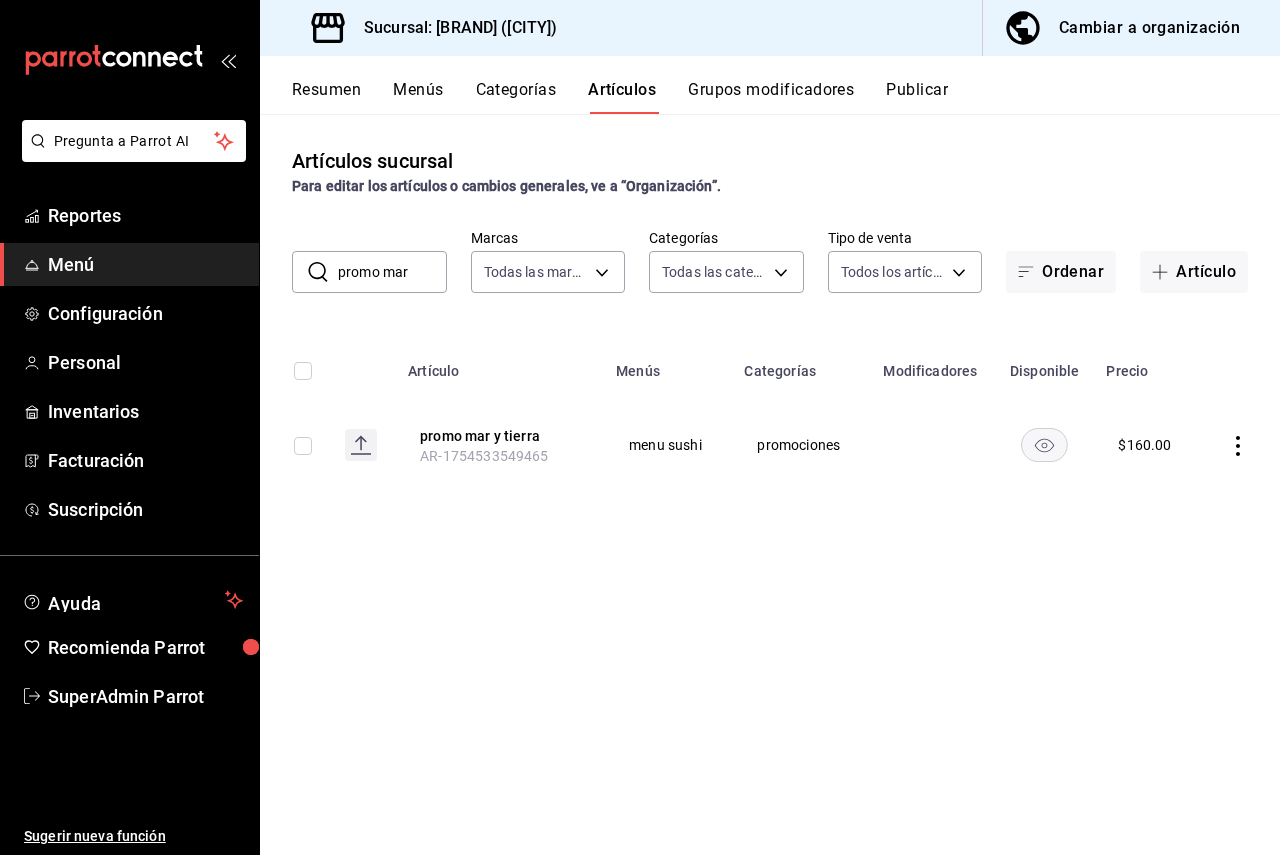 click on "Resumen Menús Categorías Artículos Grupos modificadores Publicar" at bounding box center [786, 97] 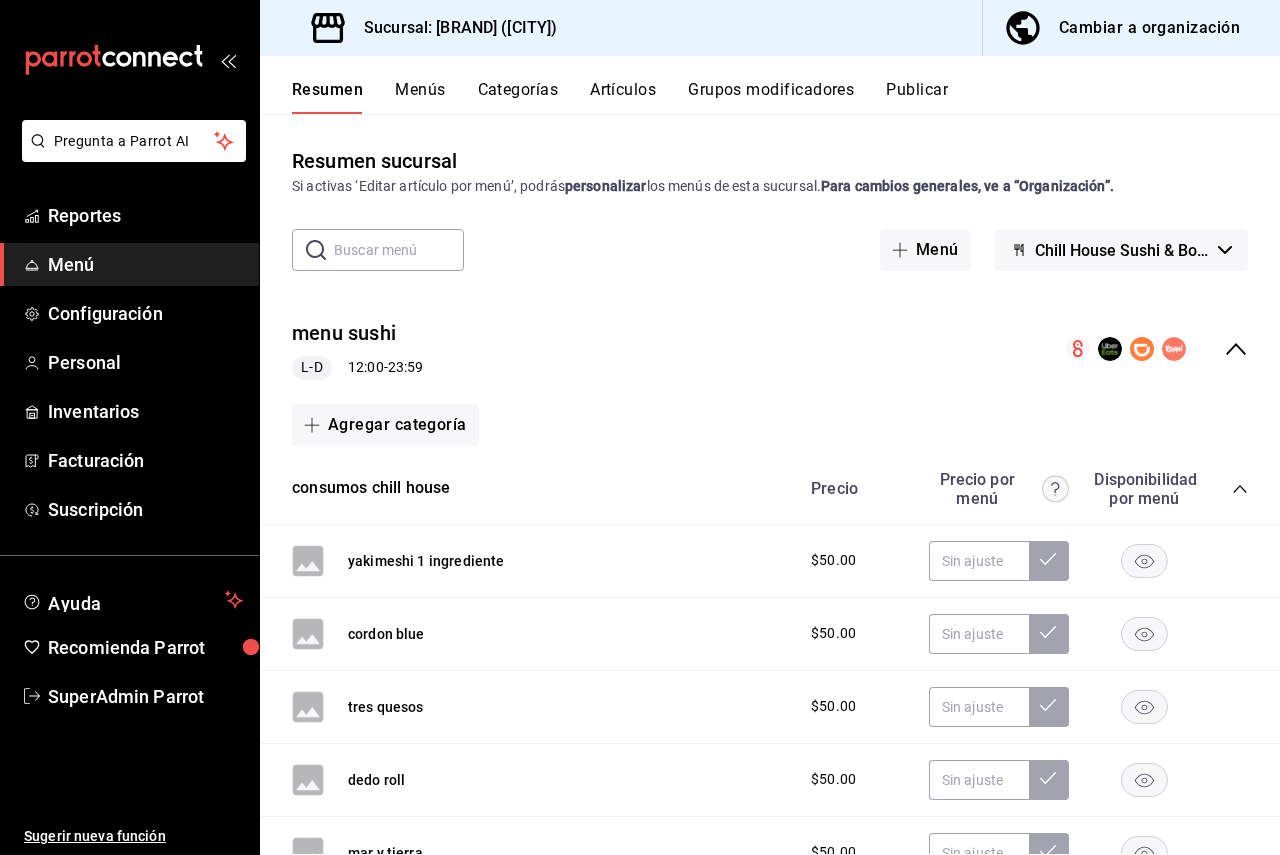 click on "menu sushi L-D 12:00  -  23:59" at bounding box center (770, 349) 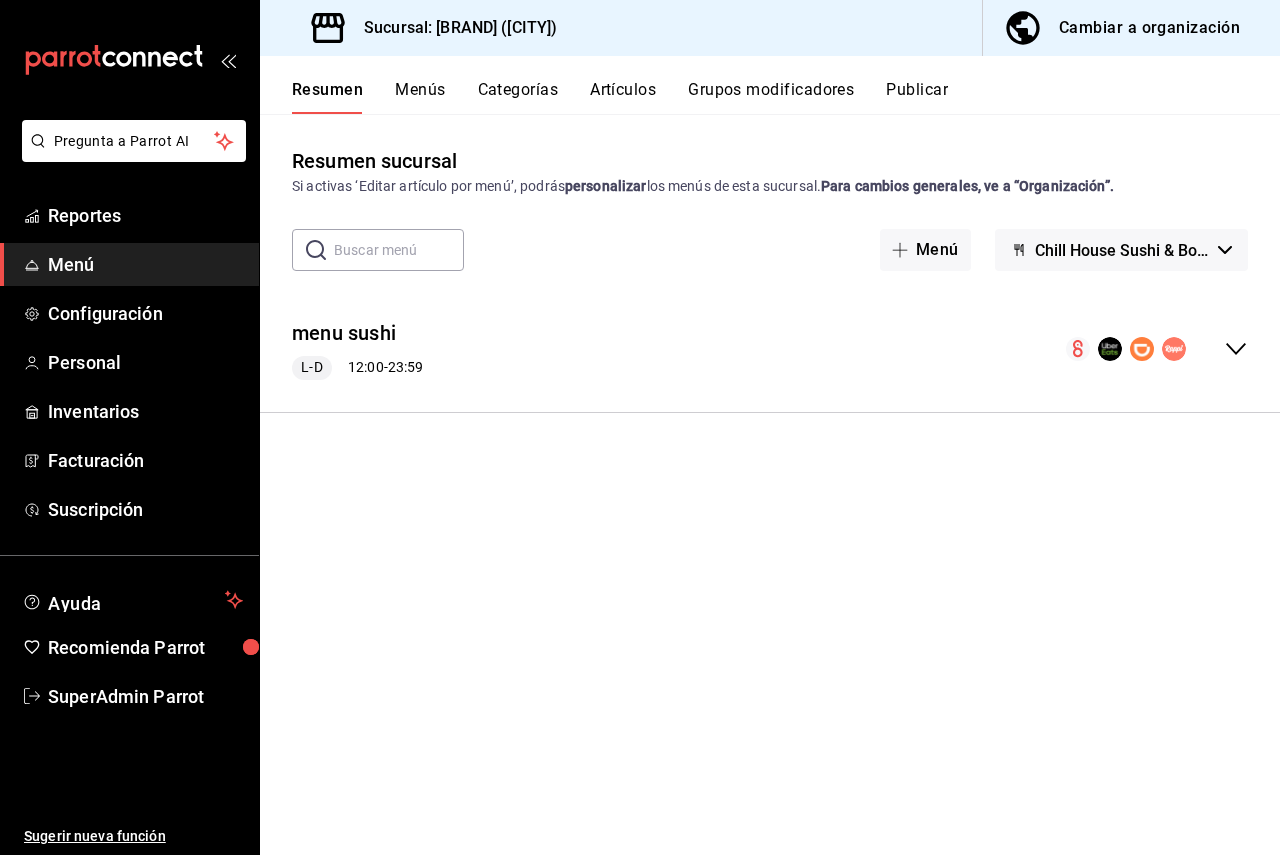 click on "Menús" at bounding box center (420, 97) 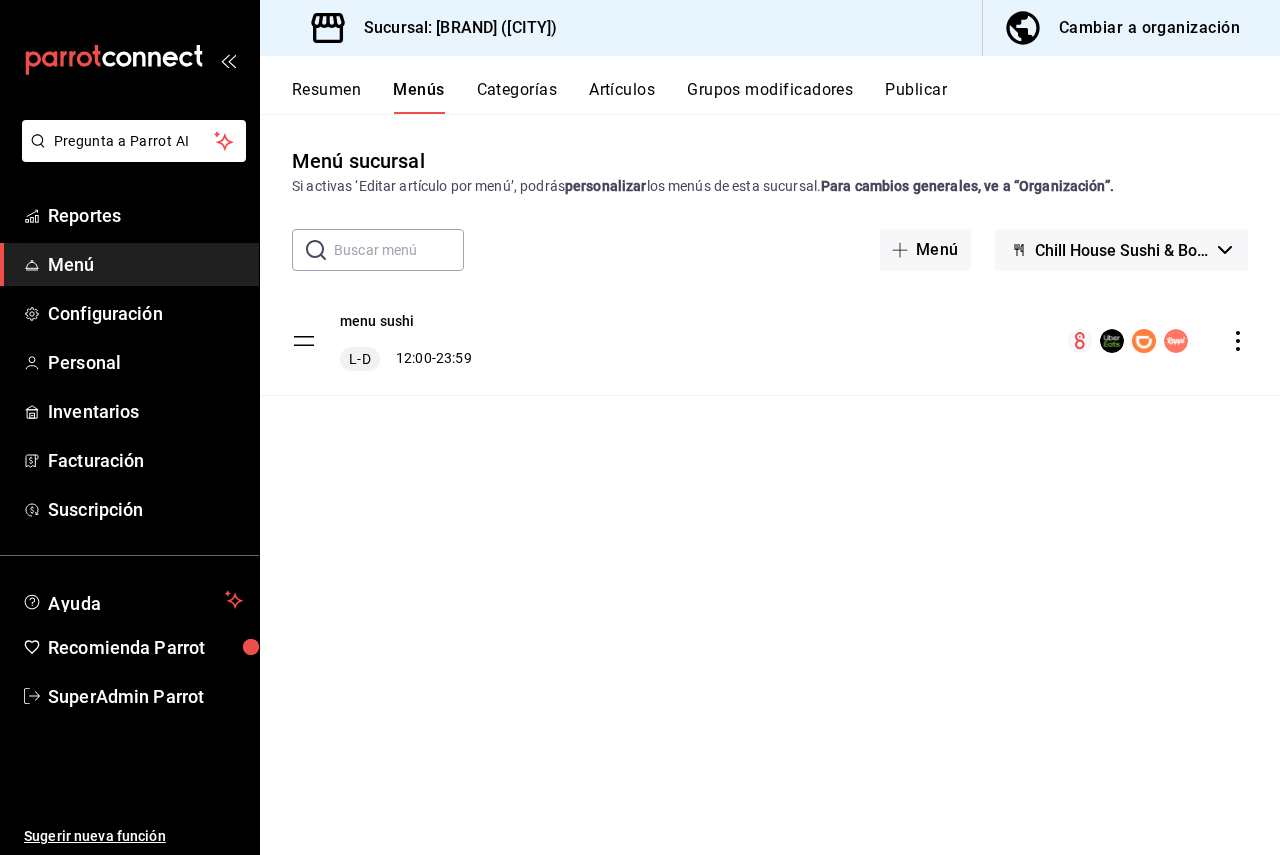 click on "Categorías" at bounding box center [517, 97] 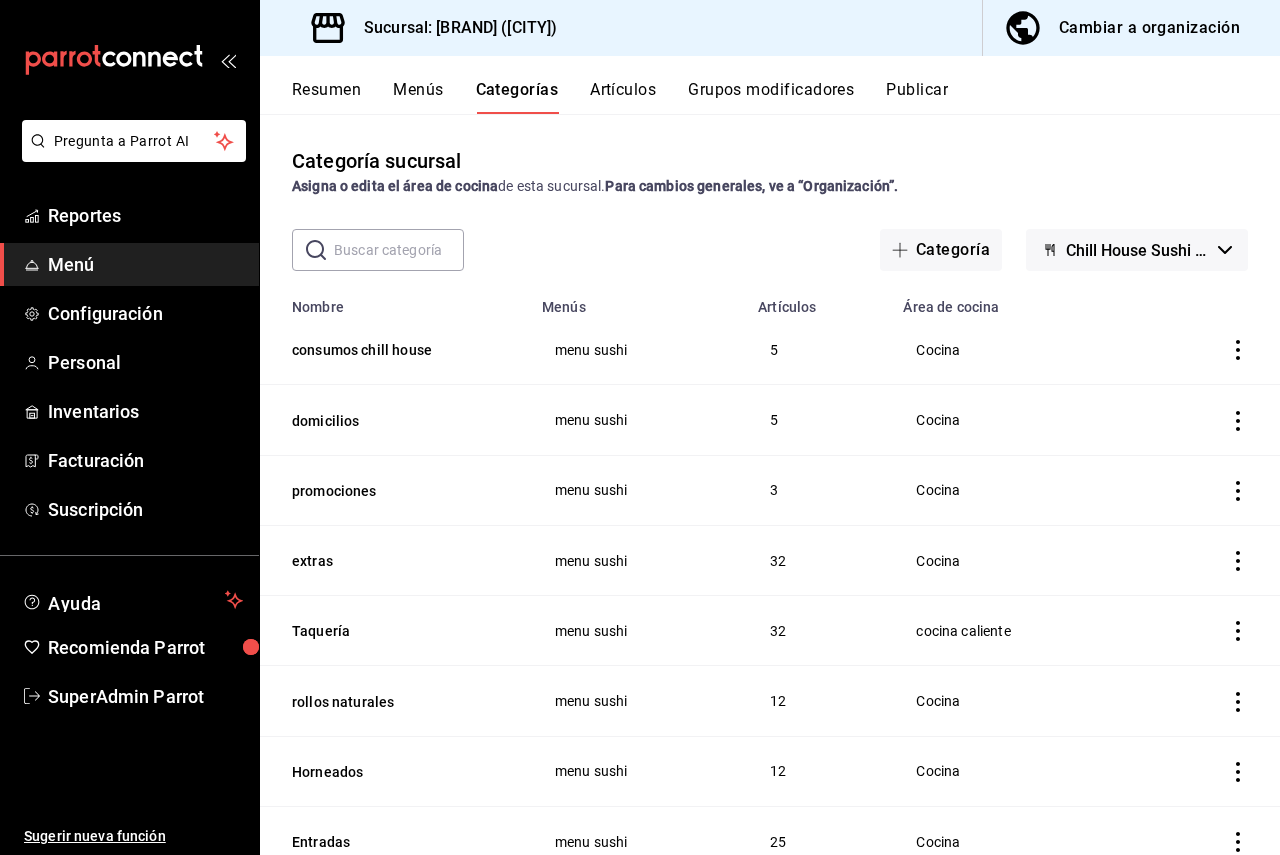 click on "Publicar" at bounding box center (917, 97) 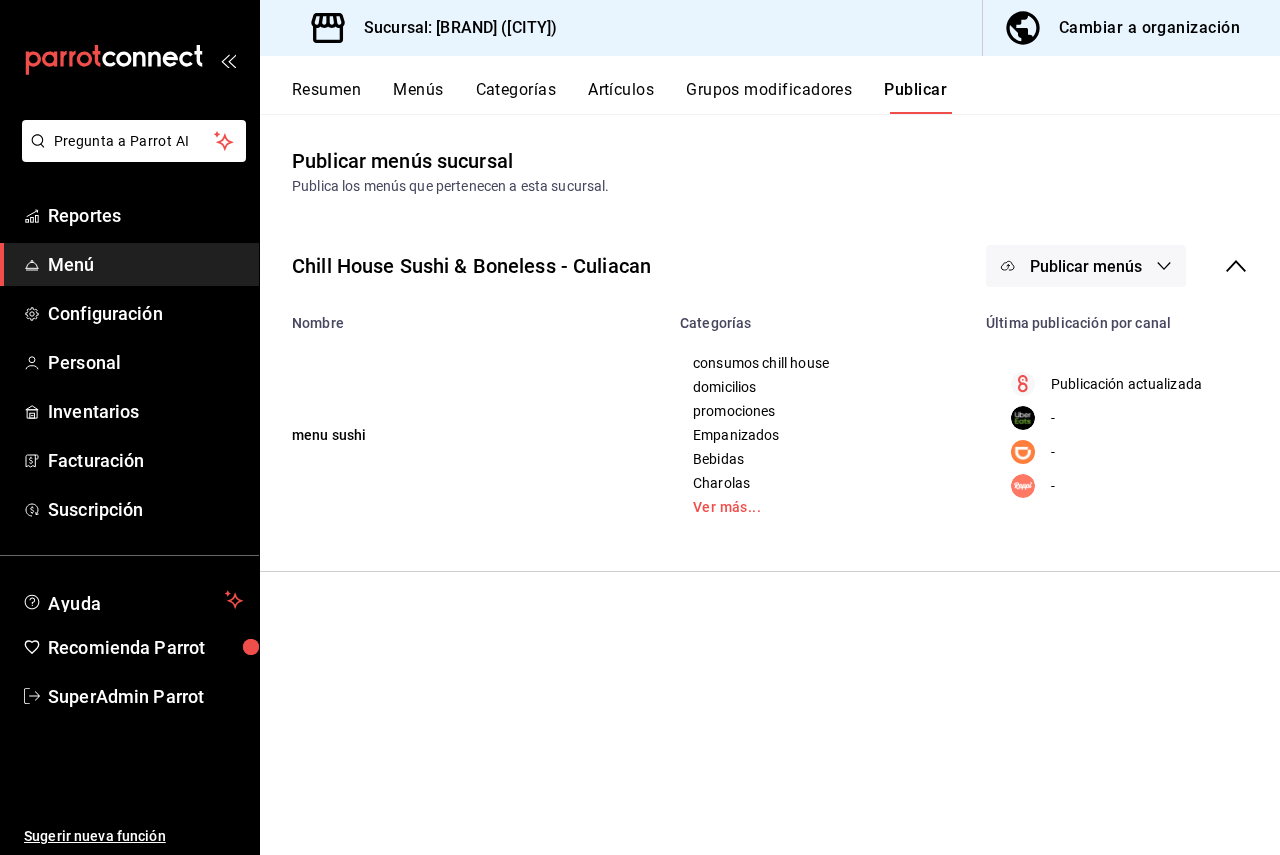 click on "Publicar menús" at bounding box center [1117, 266] 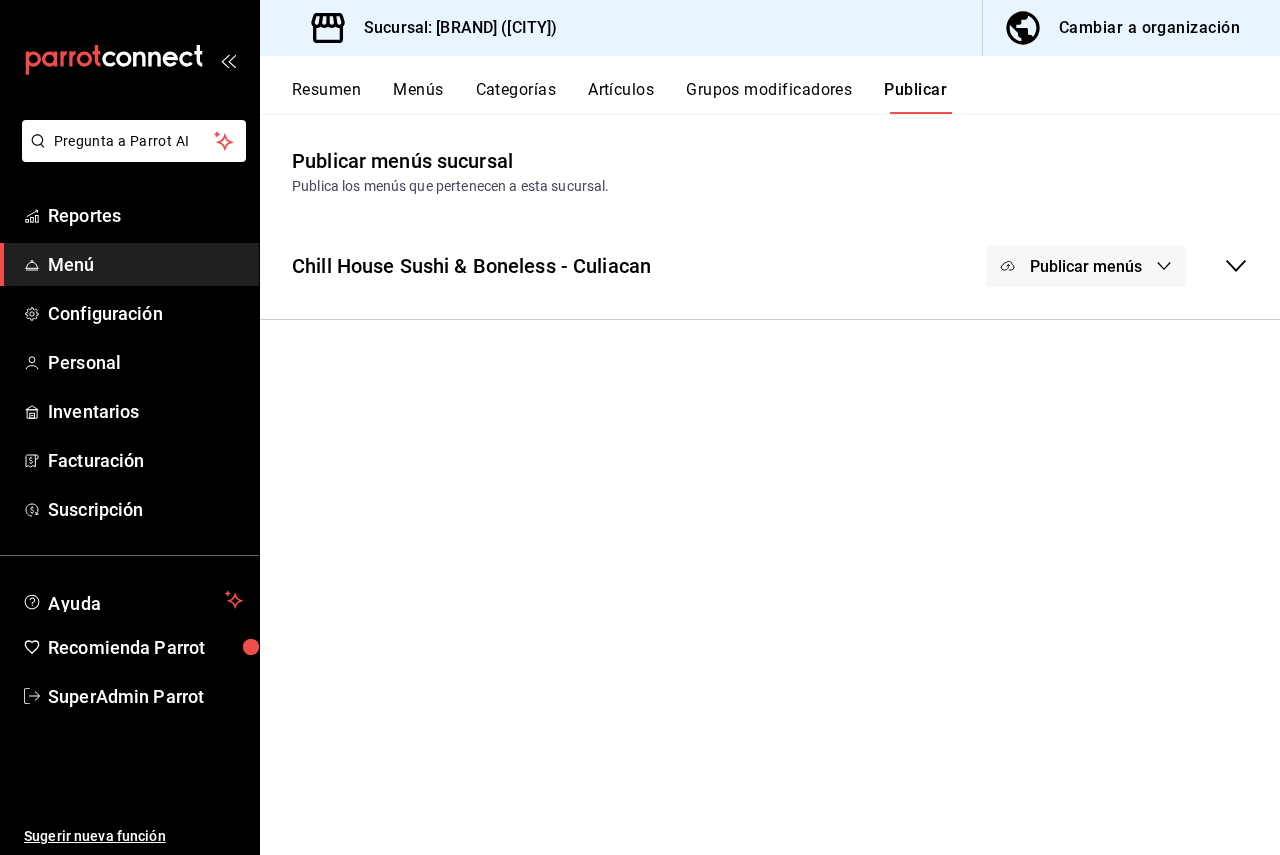 click on "Publicar menús" at bounding box center [1117, 266] 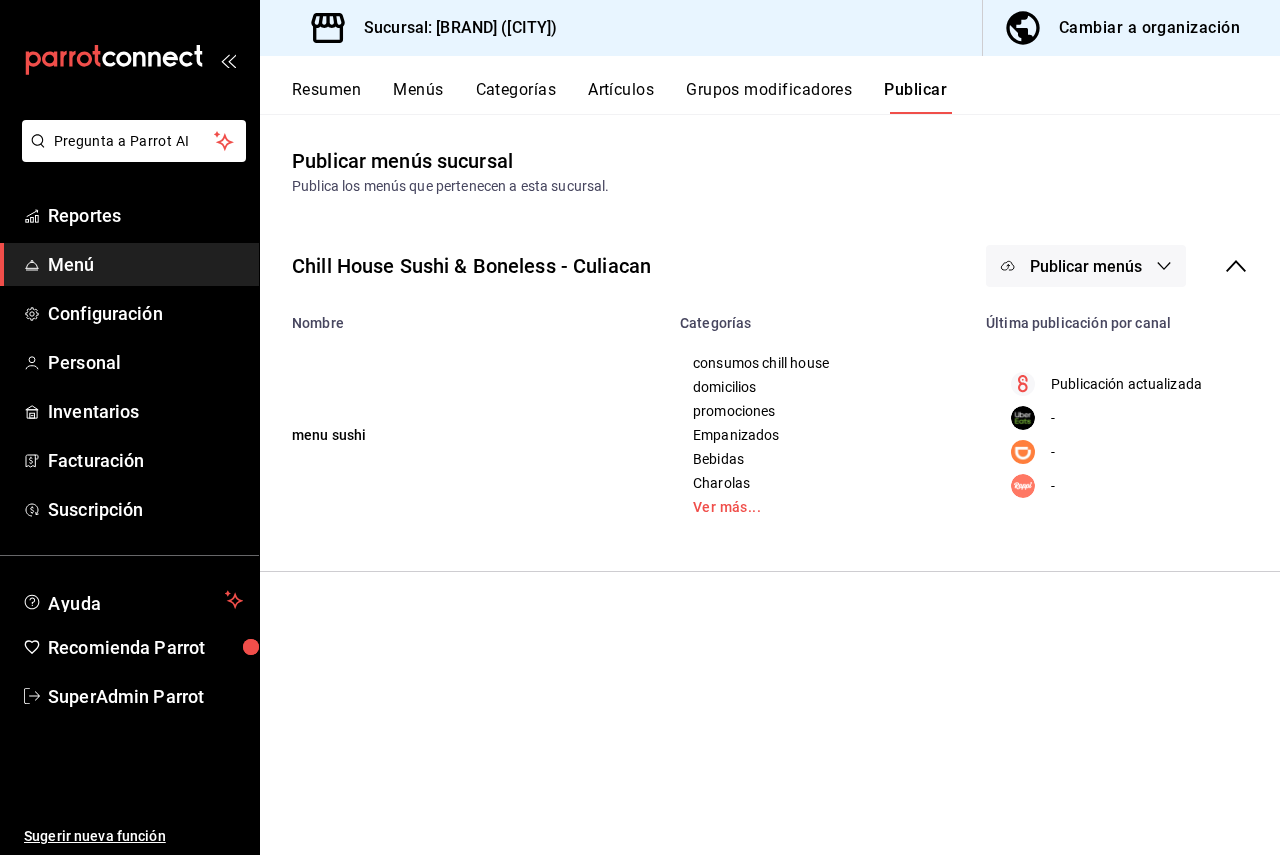 click on "Resumen" at bounding box center [326, 97] 